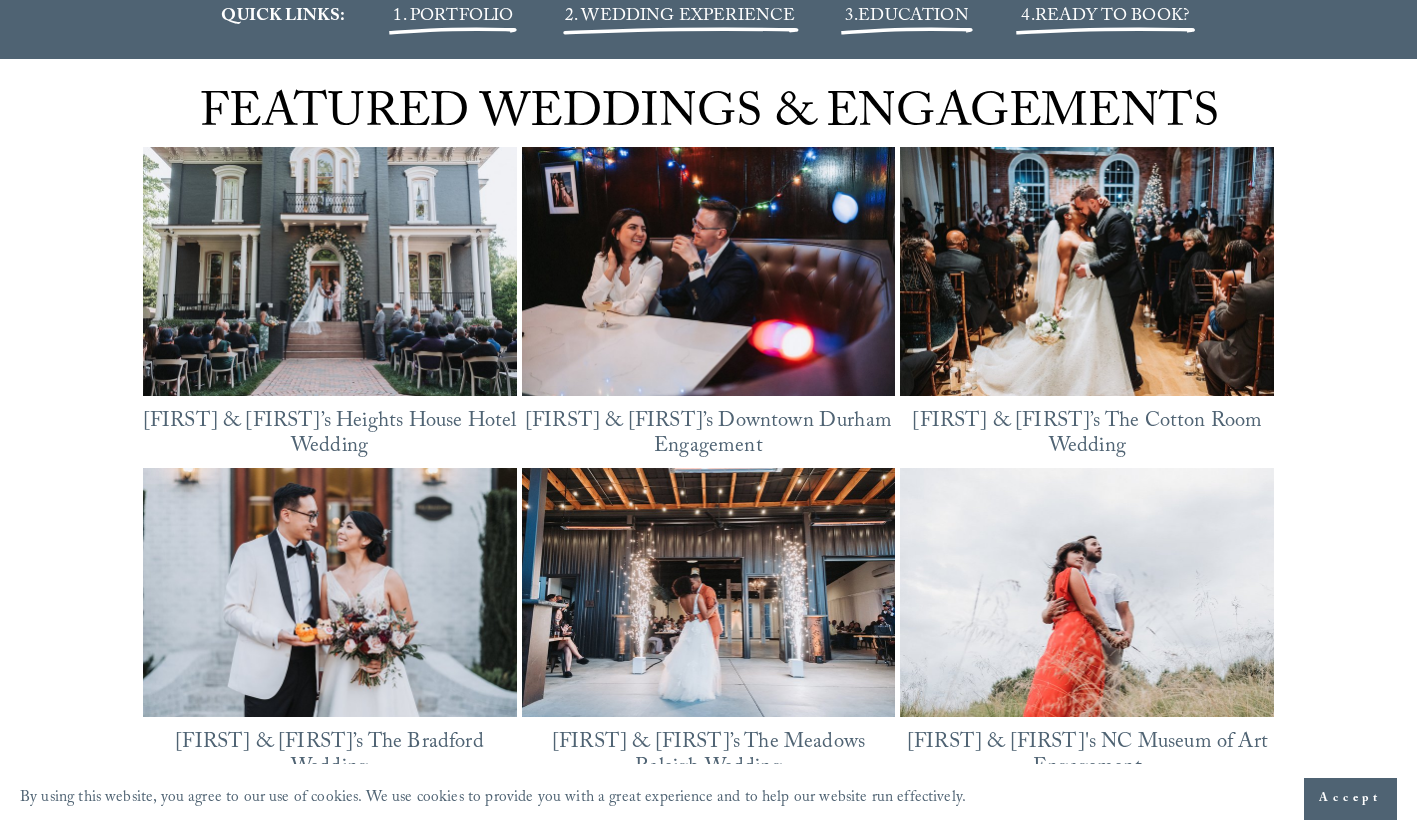 scroll, scrollTop: 2600, scrollLeft: 0, axis: vertical 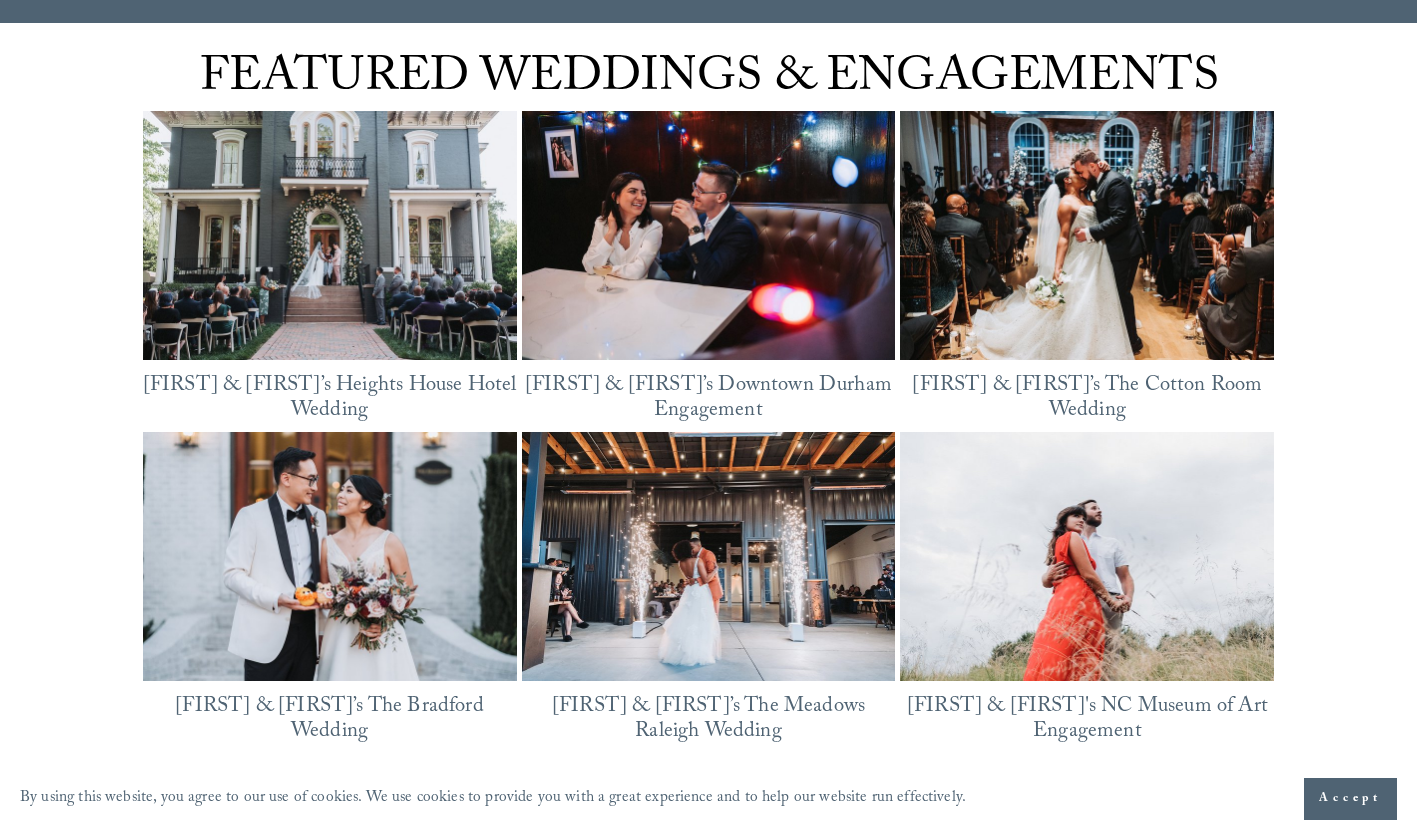 click at bounding box center (330, 235) 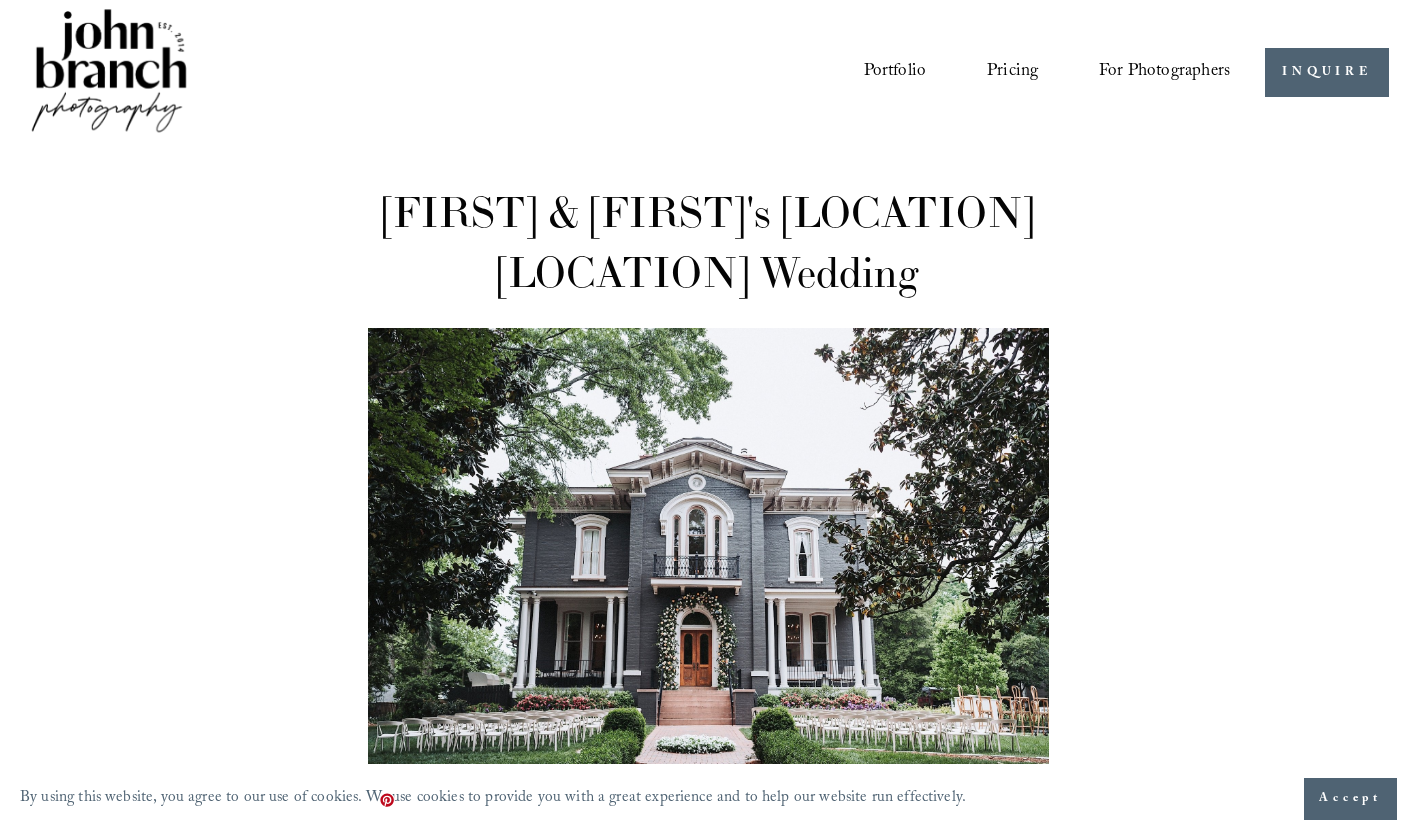 scroll, scrollTop: 0, scrollLeft: 0, axis: both 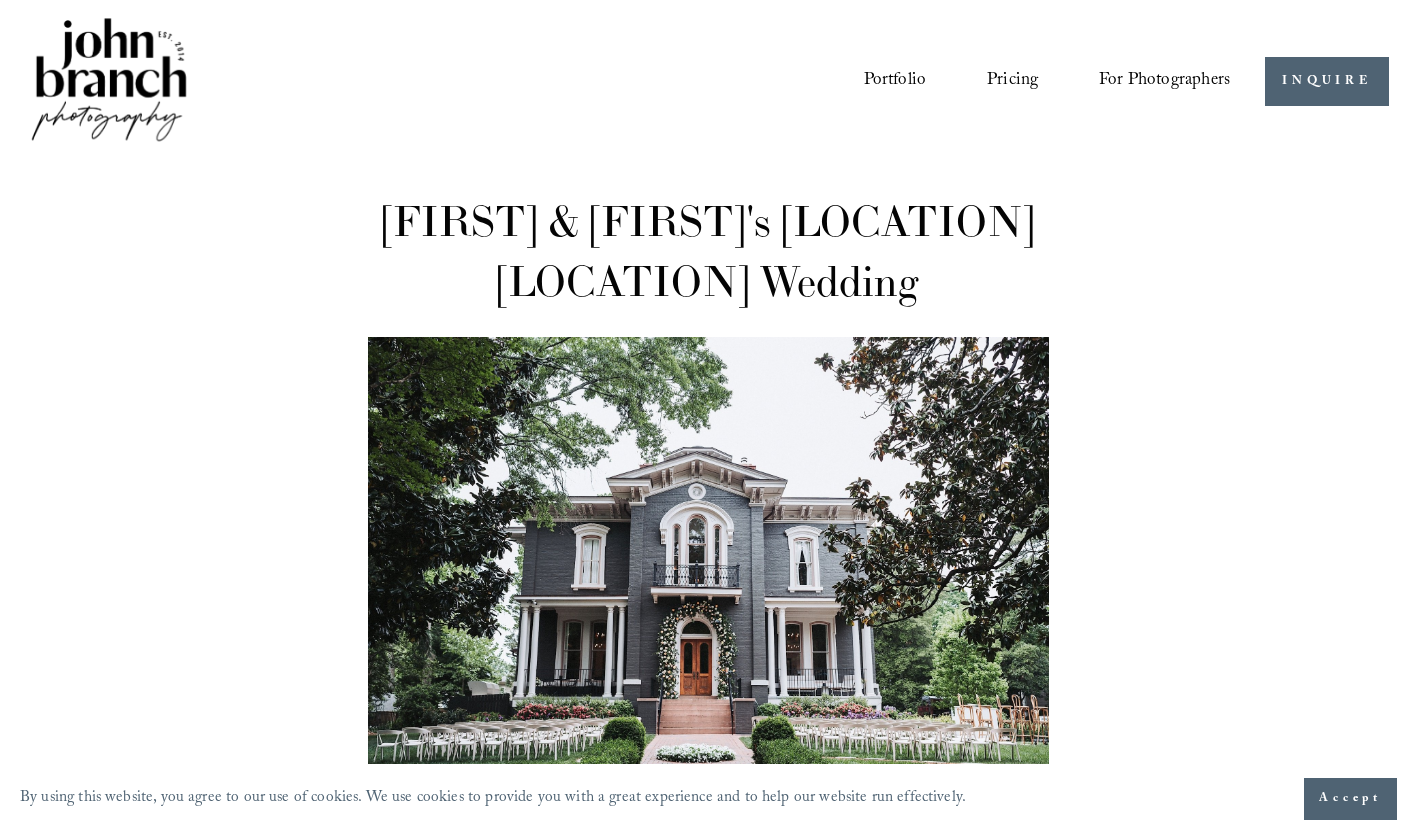click on "Pricing" at bounding box center (1012, 82) 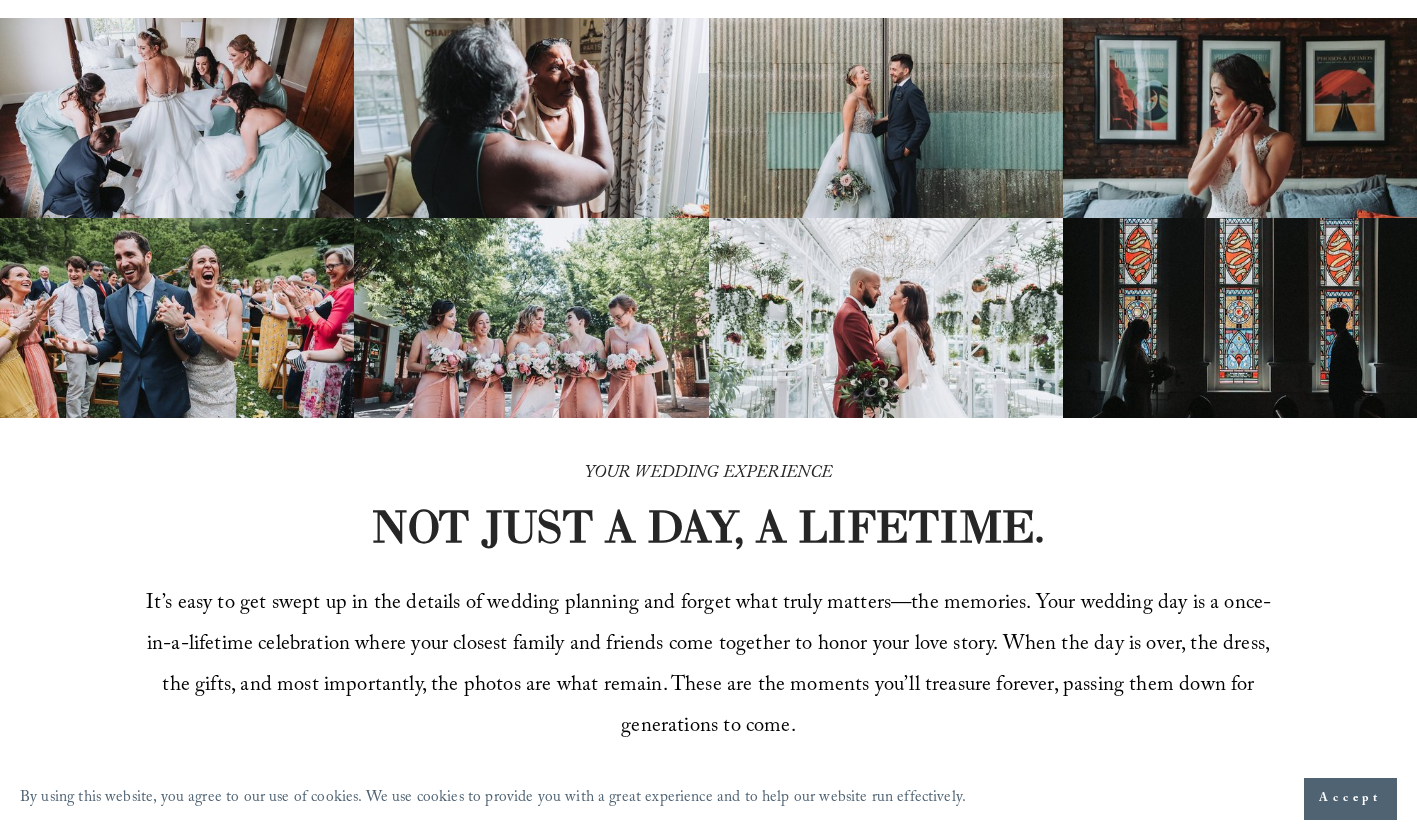 scroll, scrollTop: 0, scrollLeft: 0, axis: both 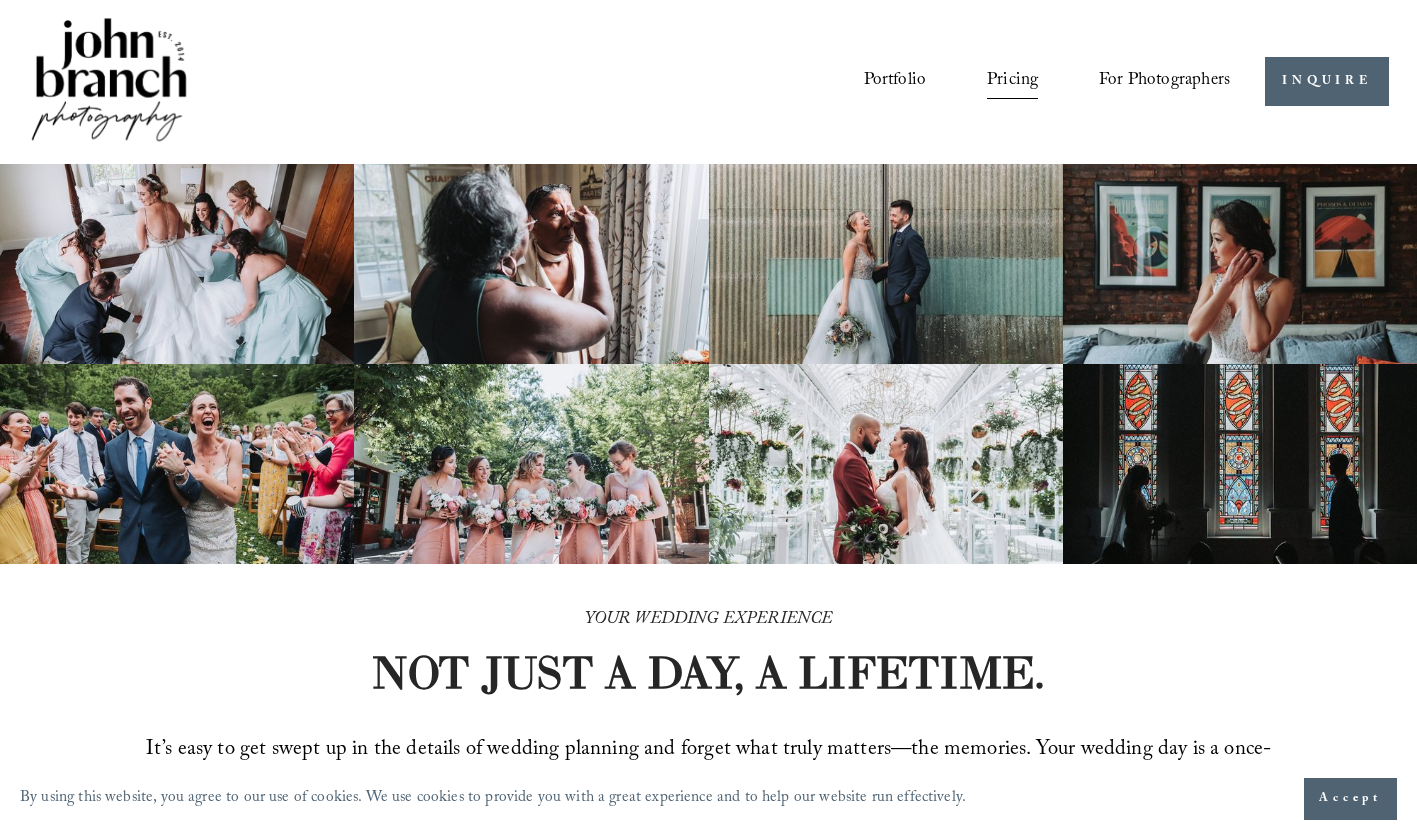 click at bounding box center (109, 81) 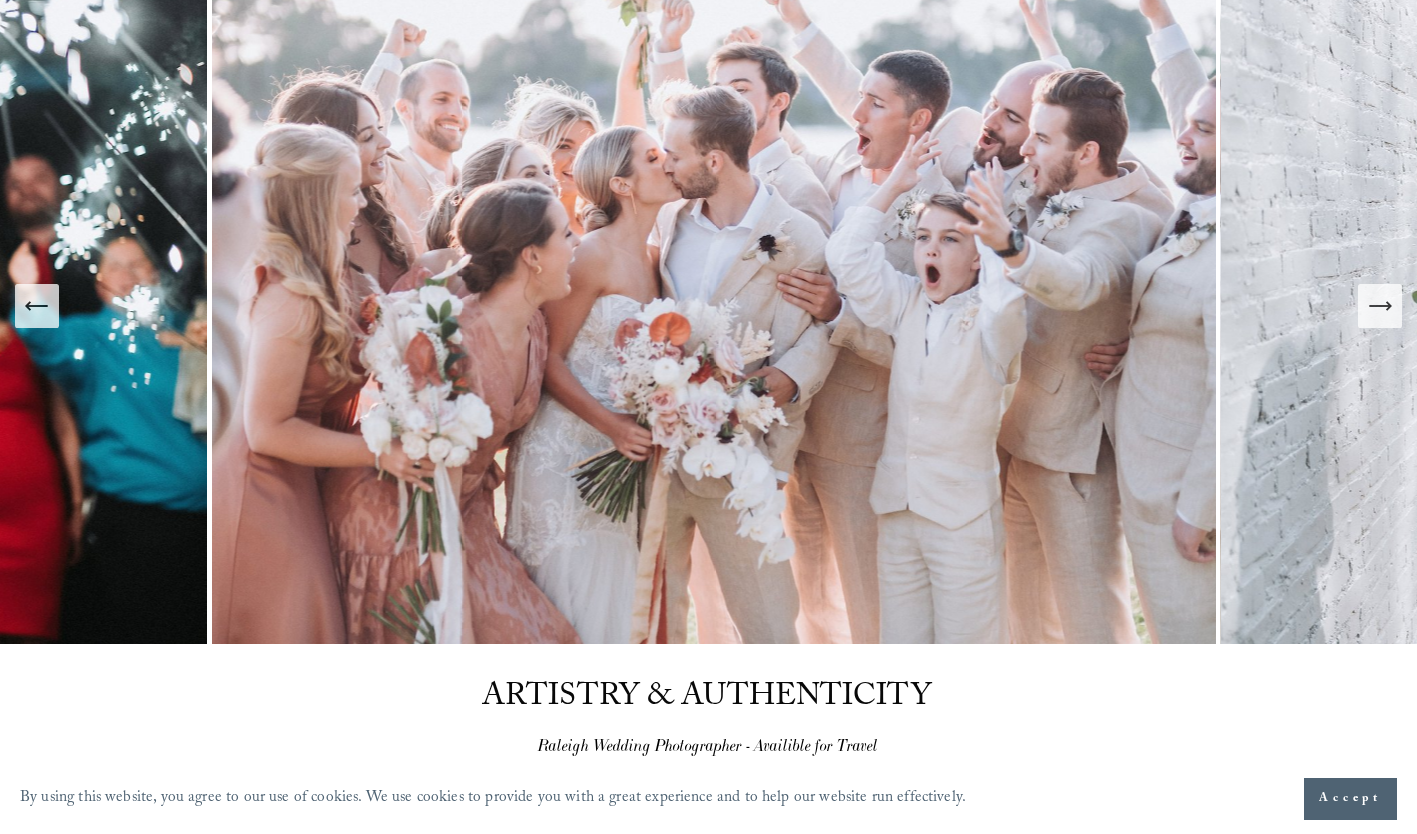 scroll, scrollTop: 0, scrollLeft: 0, axis: both 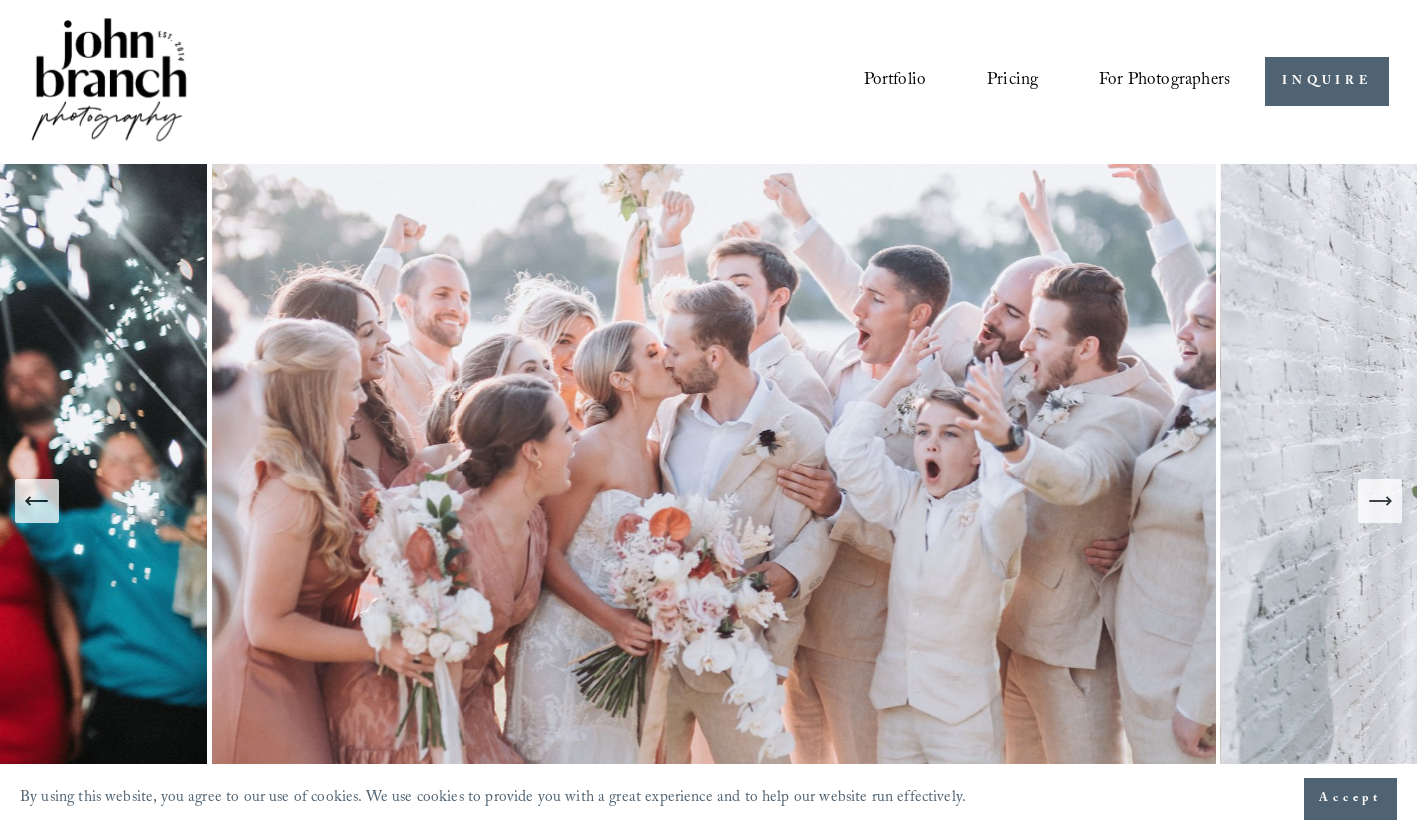 click 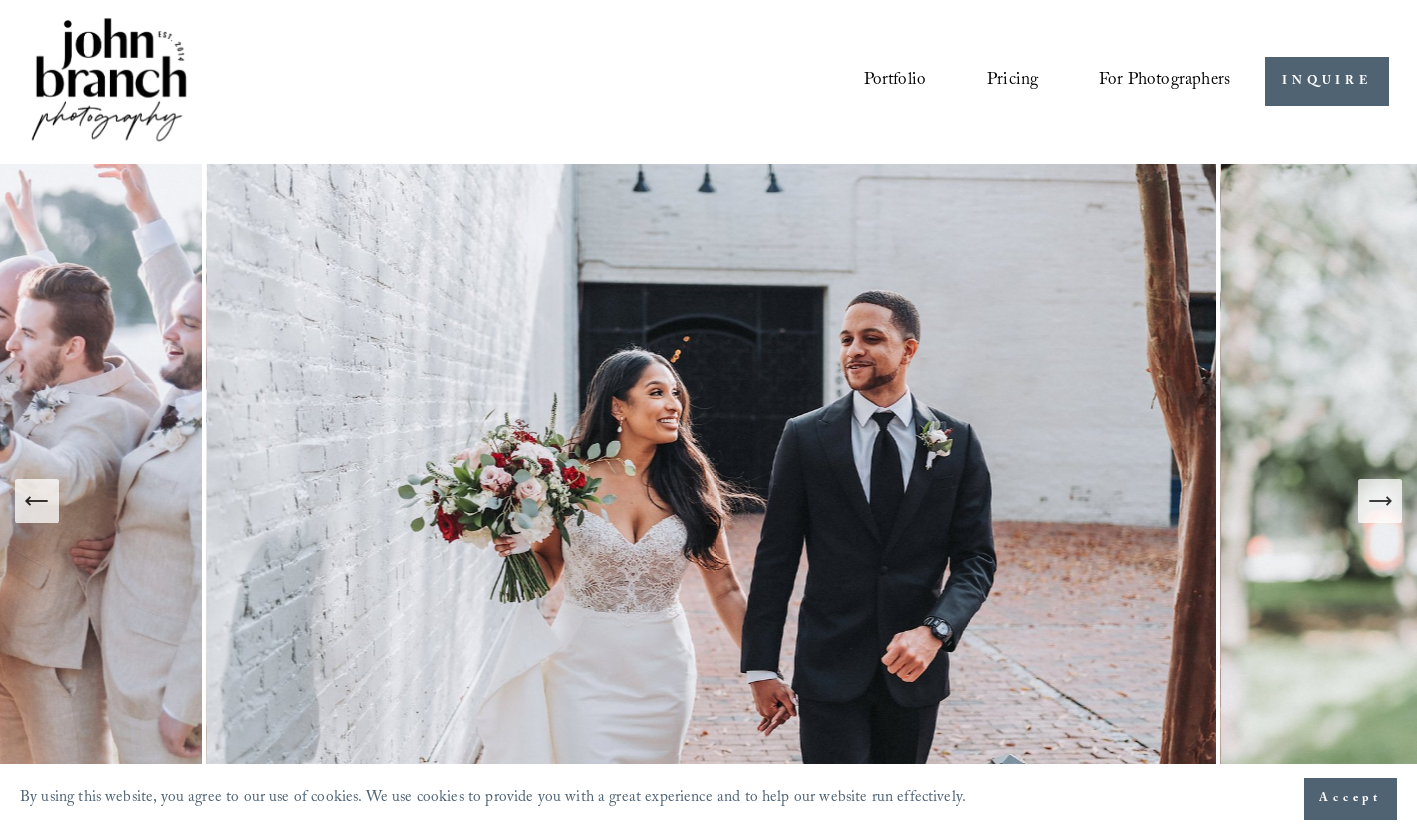 click 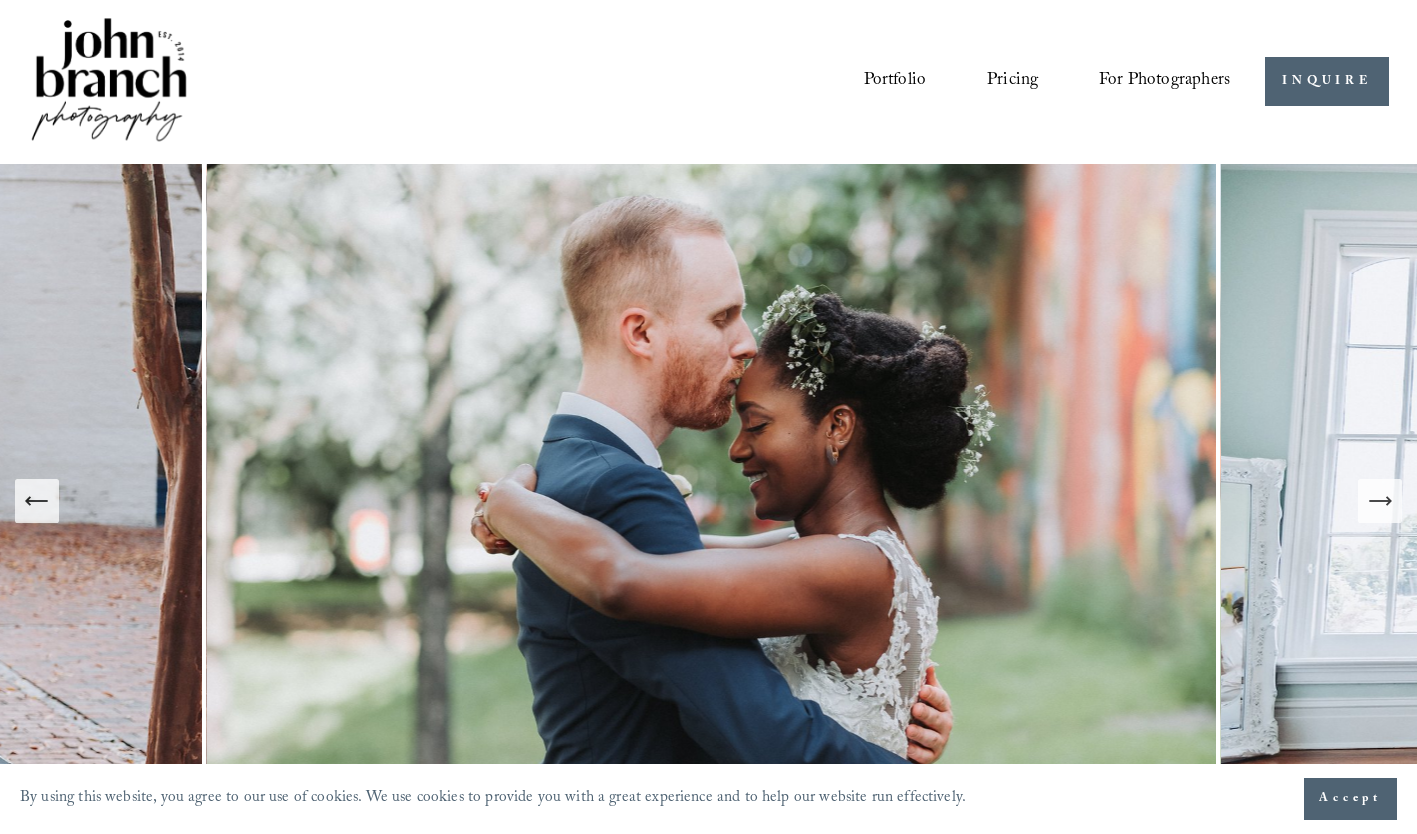 click 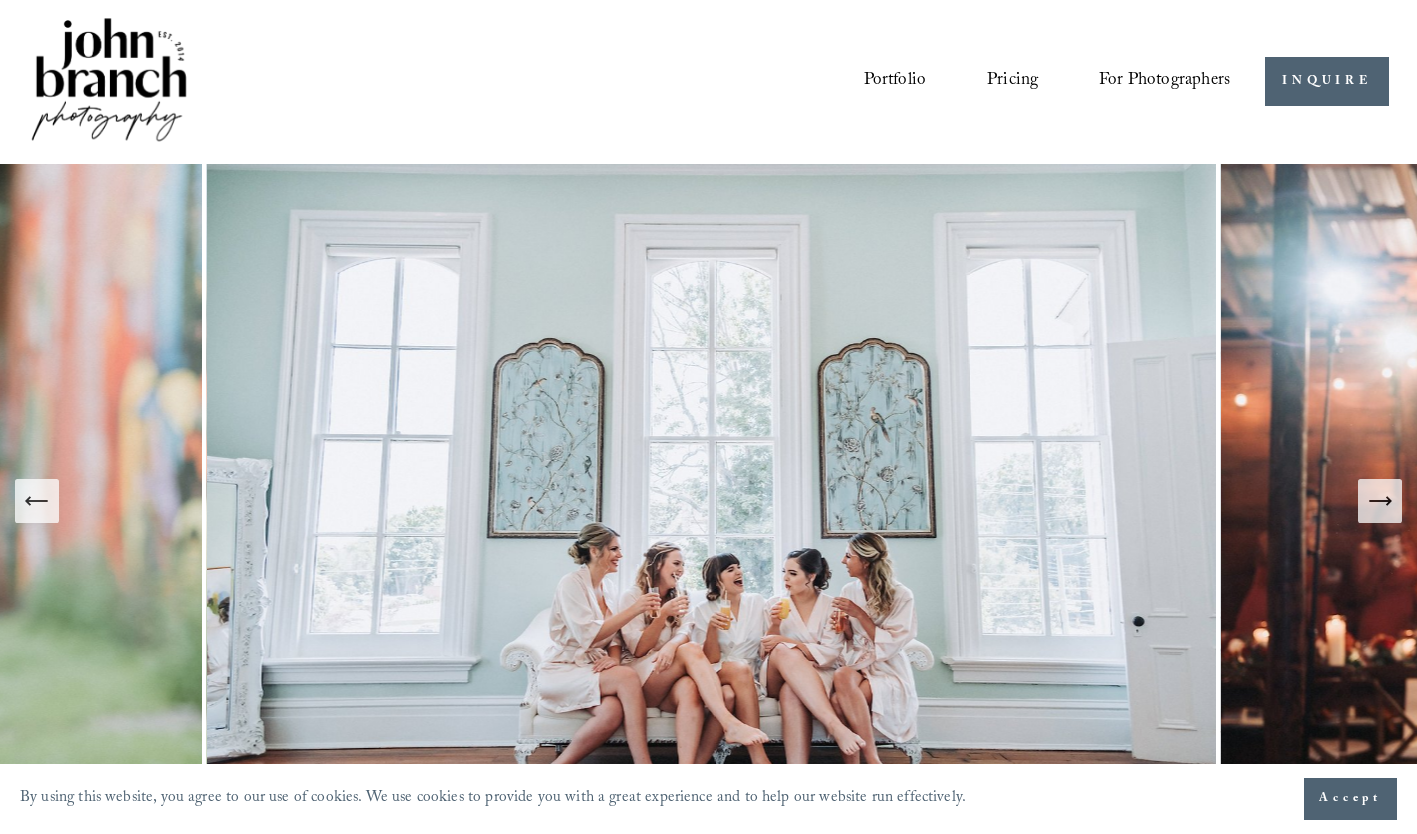 scroll, scrollTop: 100, scrollLeft: 0, axis: vertical 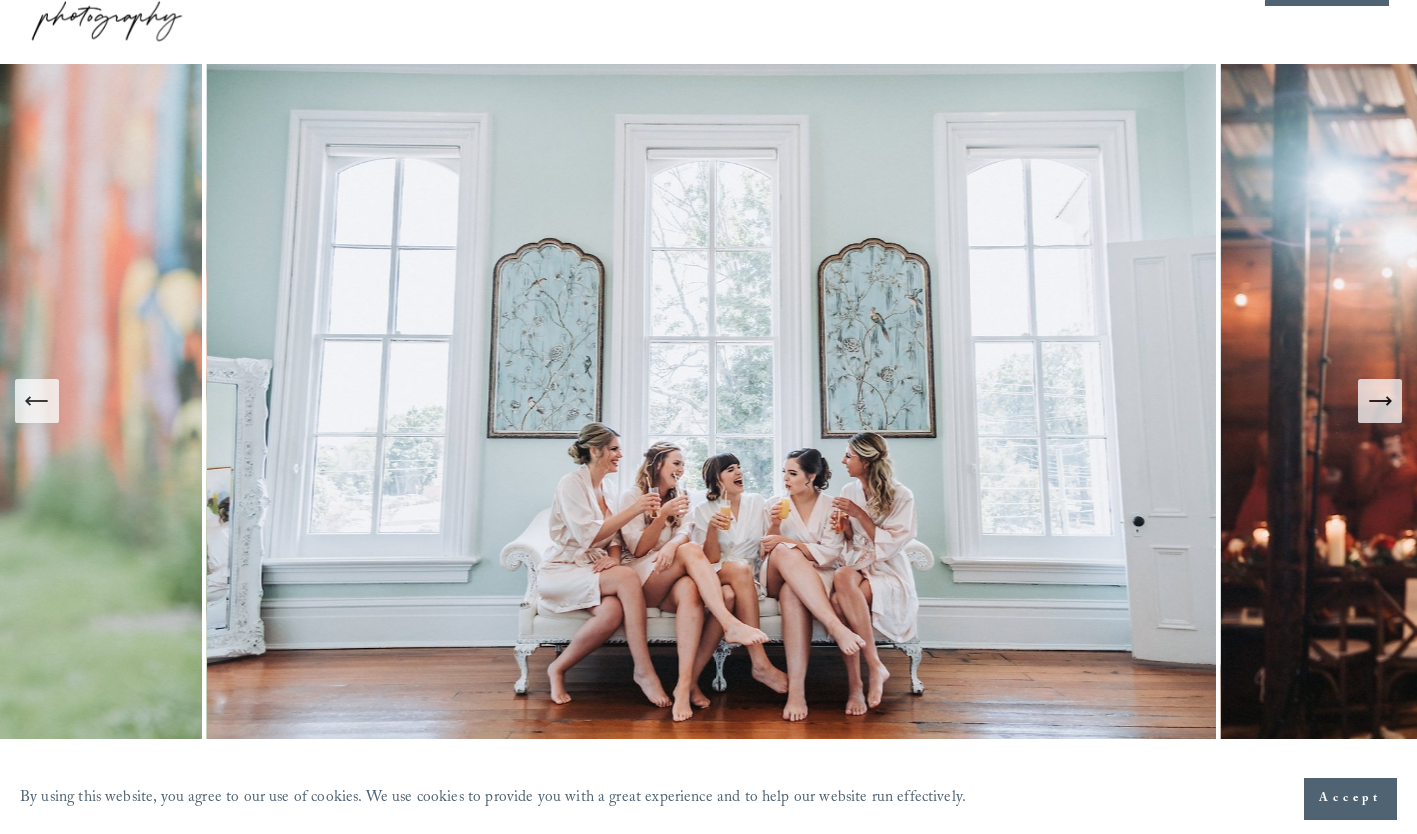 click at bounding box center [1380, 401] 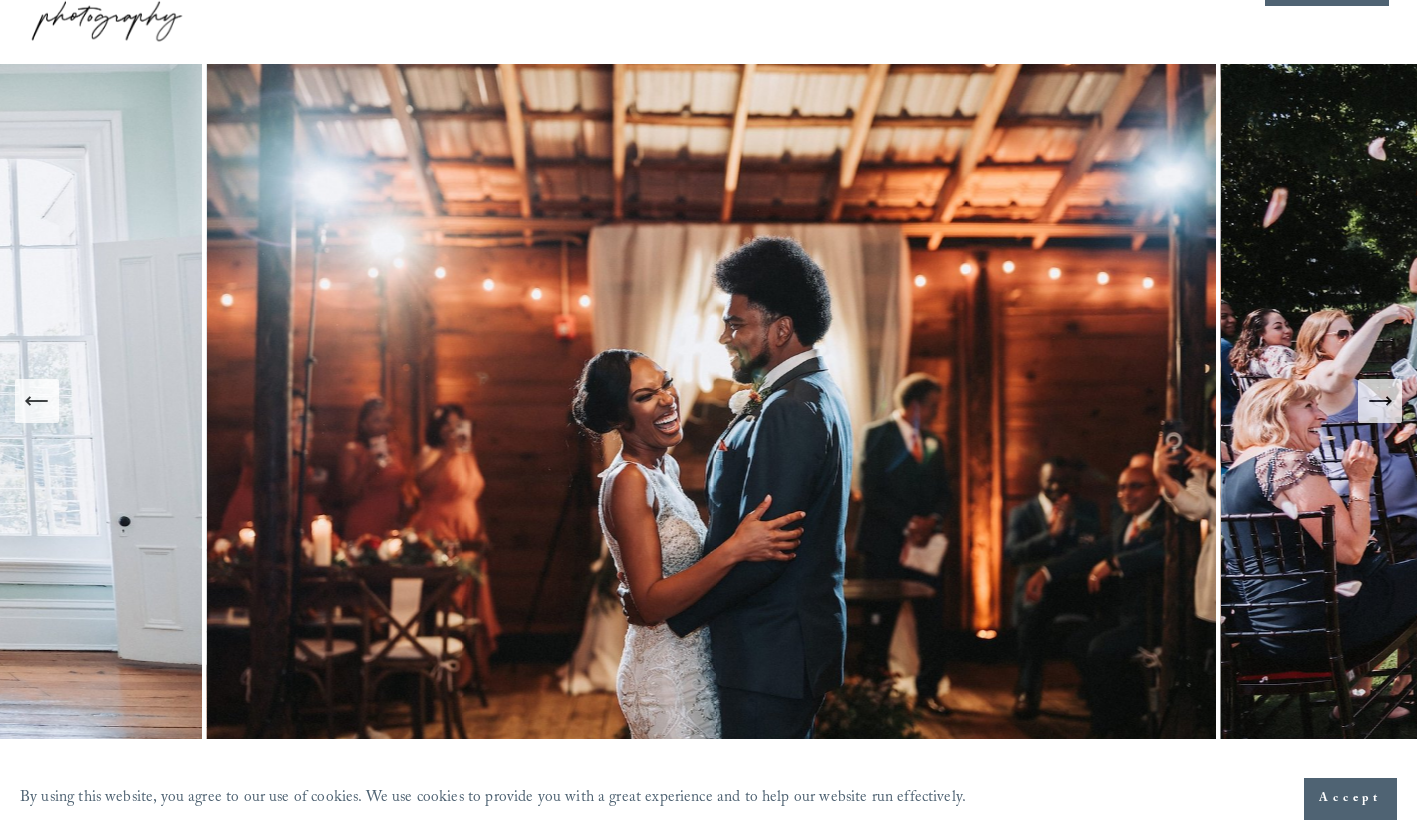click at bounding box center (1380, 401) 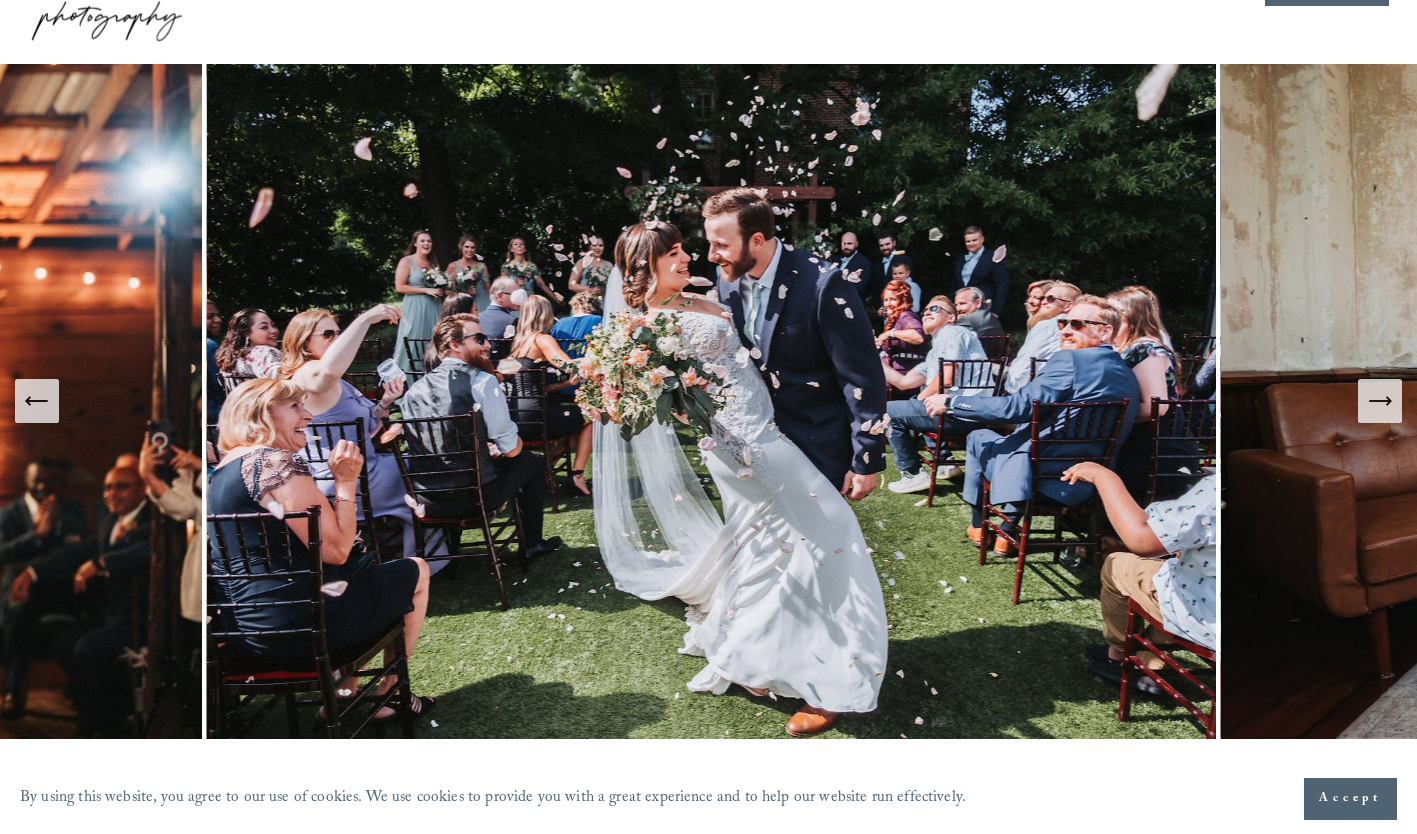 click at bounding box center [1380, 401] 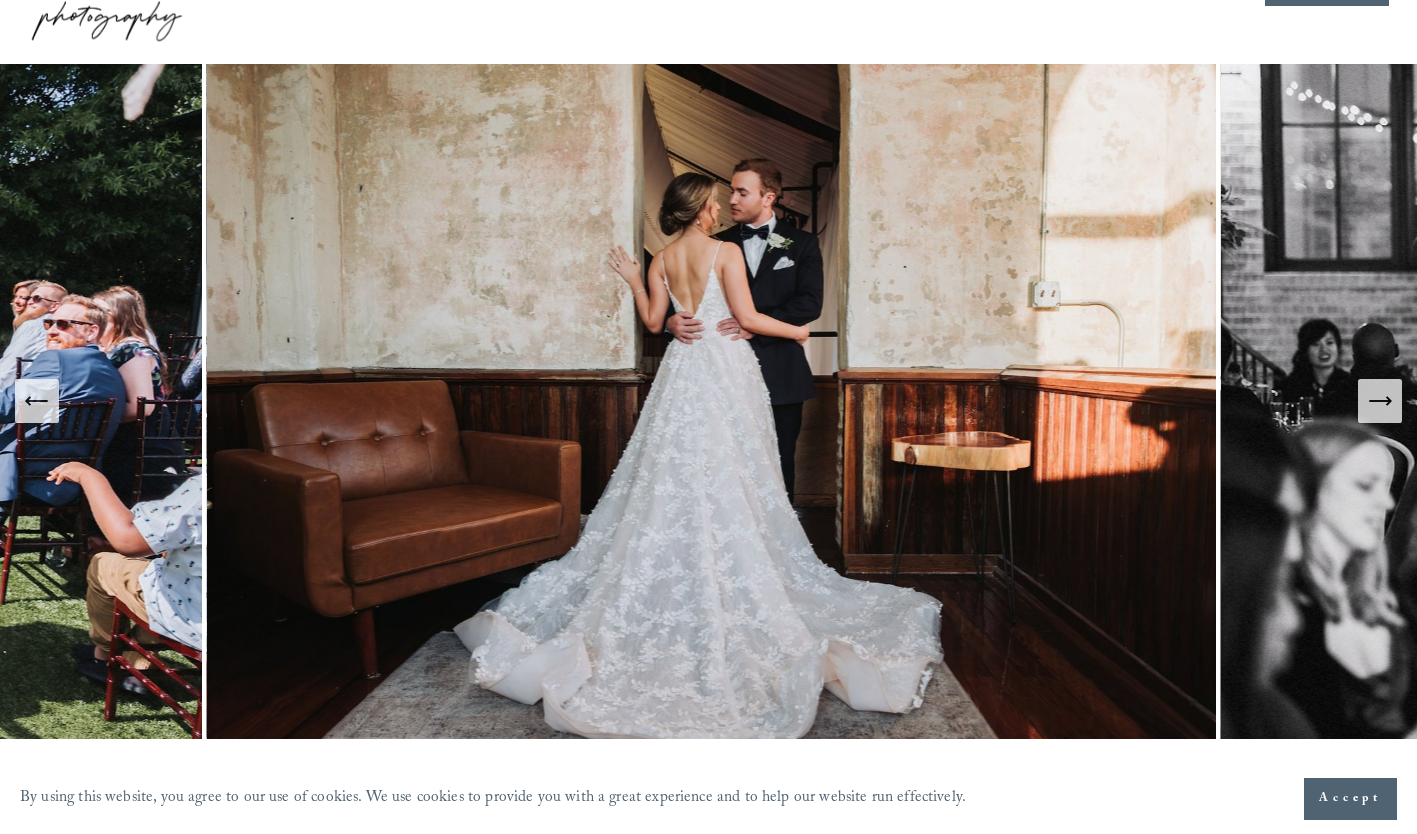 click at bounding box center [1380, 401] 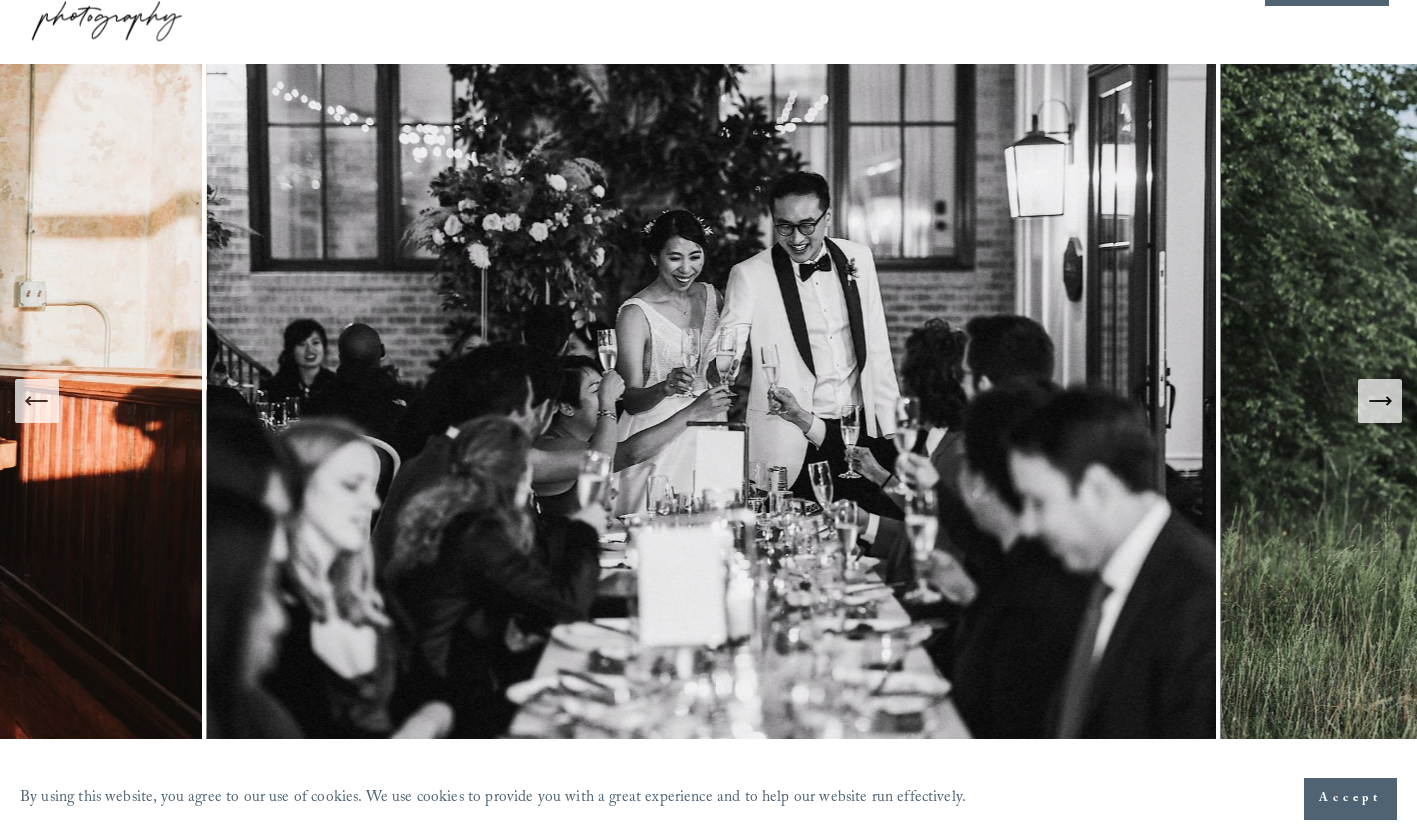 click at bounding box center [1380, 401] 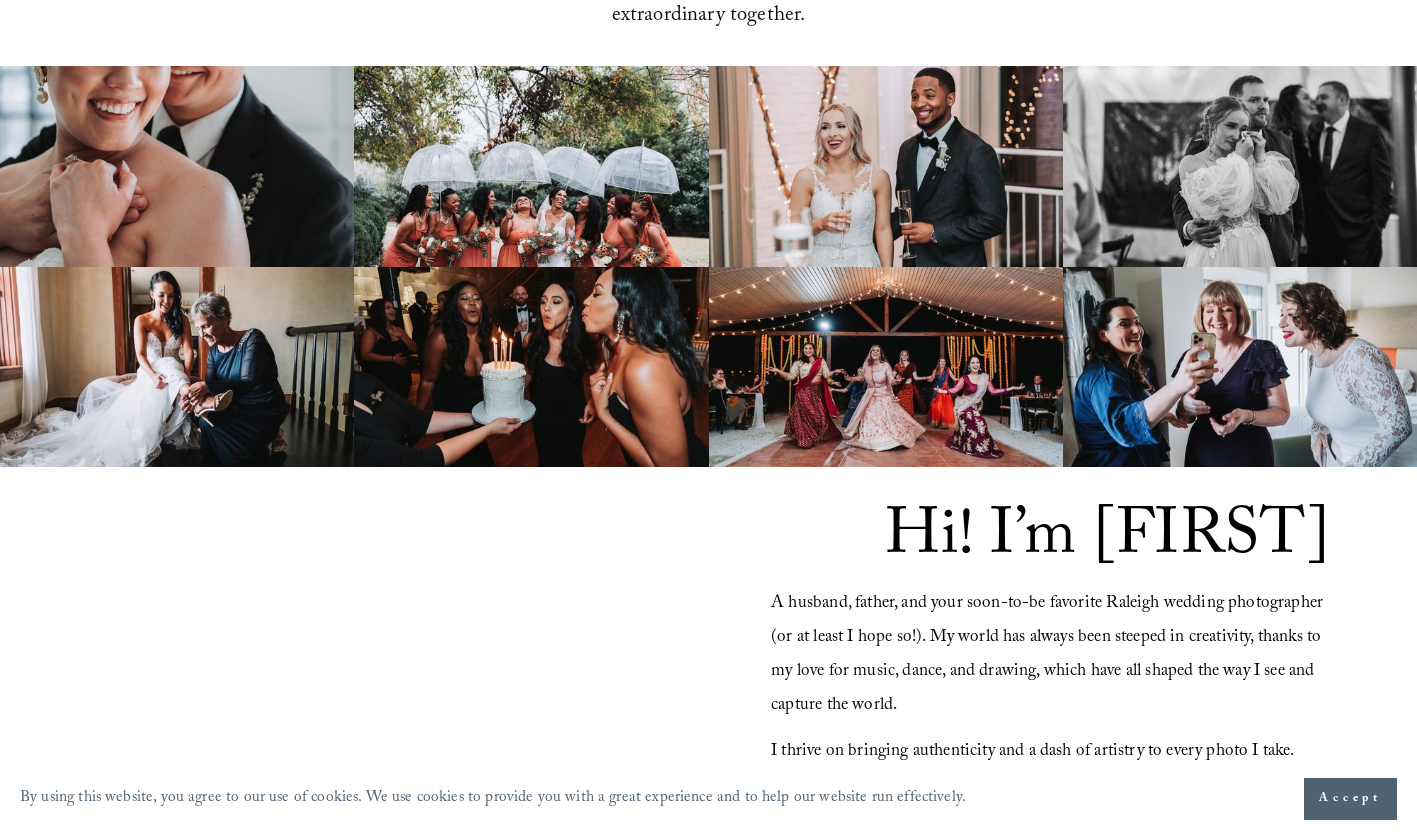 scroll, scrollTop: 1300, scrollLeft: 0, axis: vertical 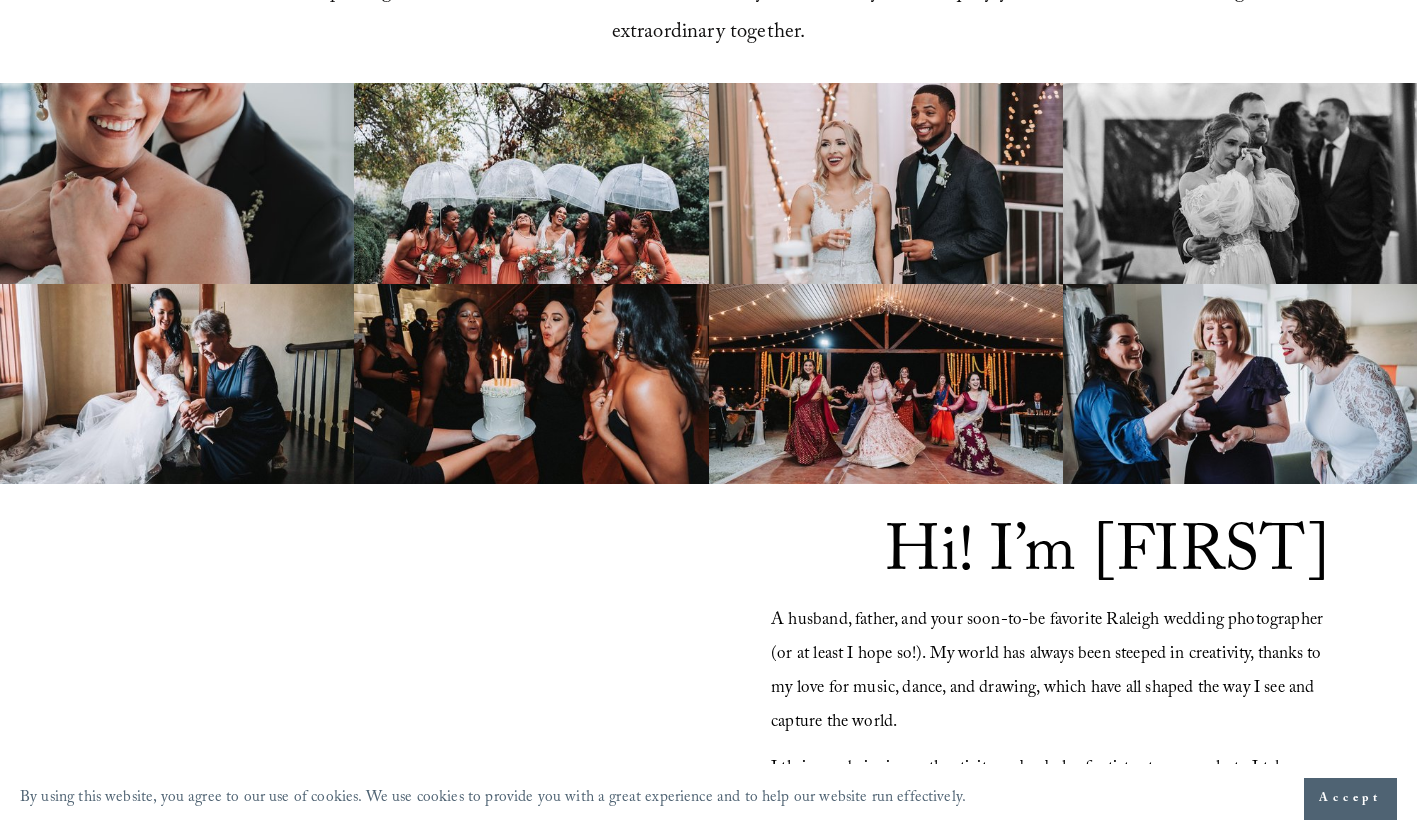 click at bounding box center [531, 183] 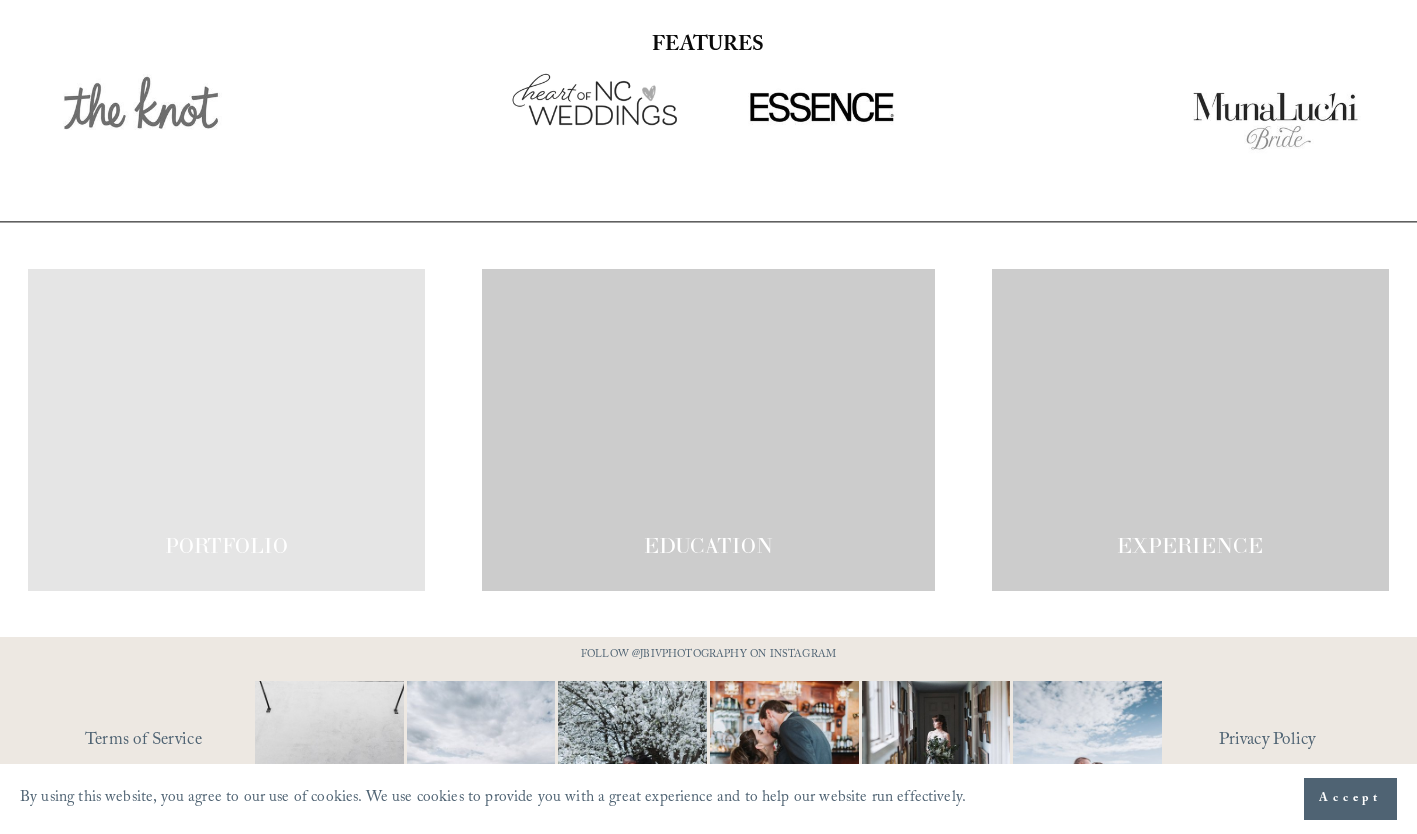 scroll, scrollTop: 3482, scrollLeft: 0, axis: vertical 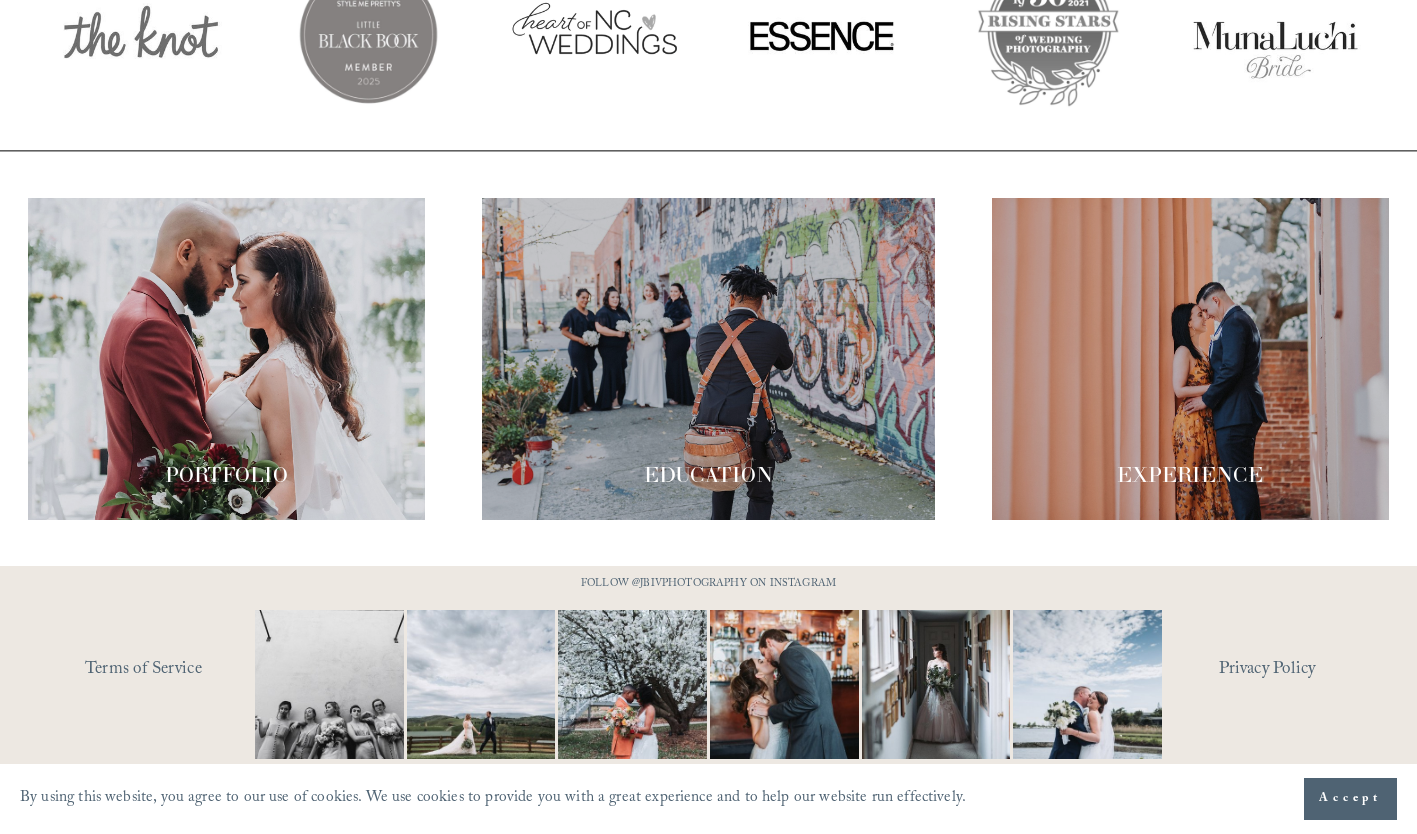 click at bounding box center [708, 359] 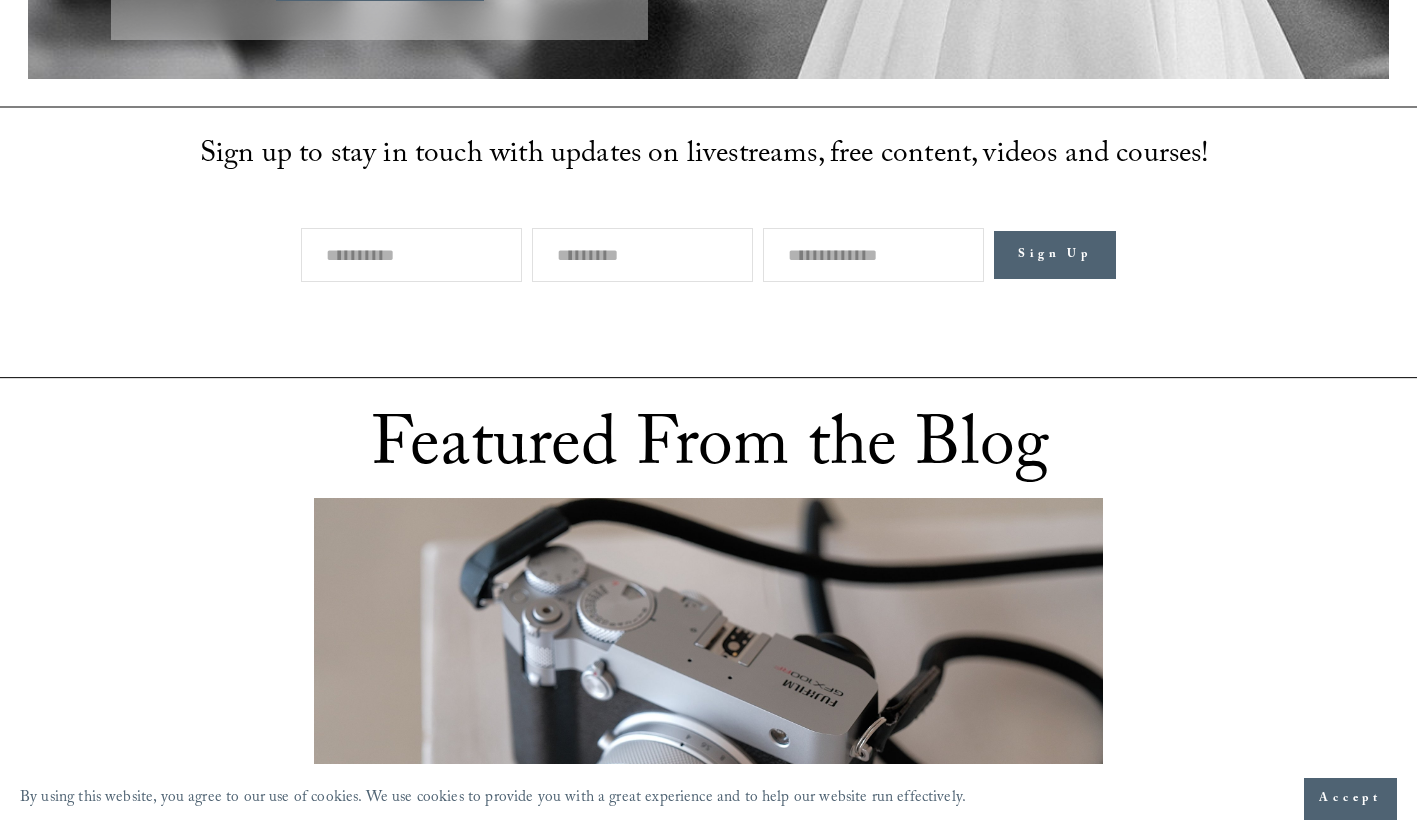 scroll, scrollTop: 856, scrollLeft: 0, axis: vertical 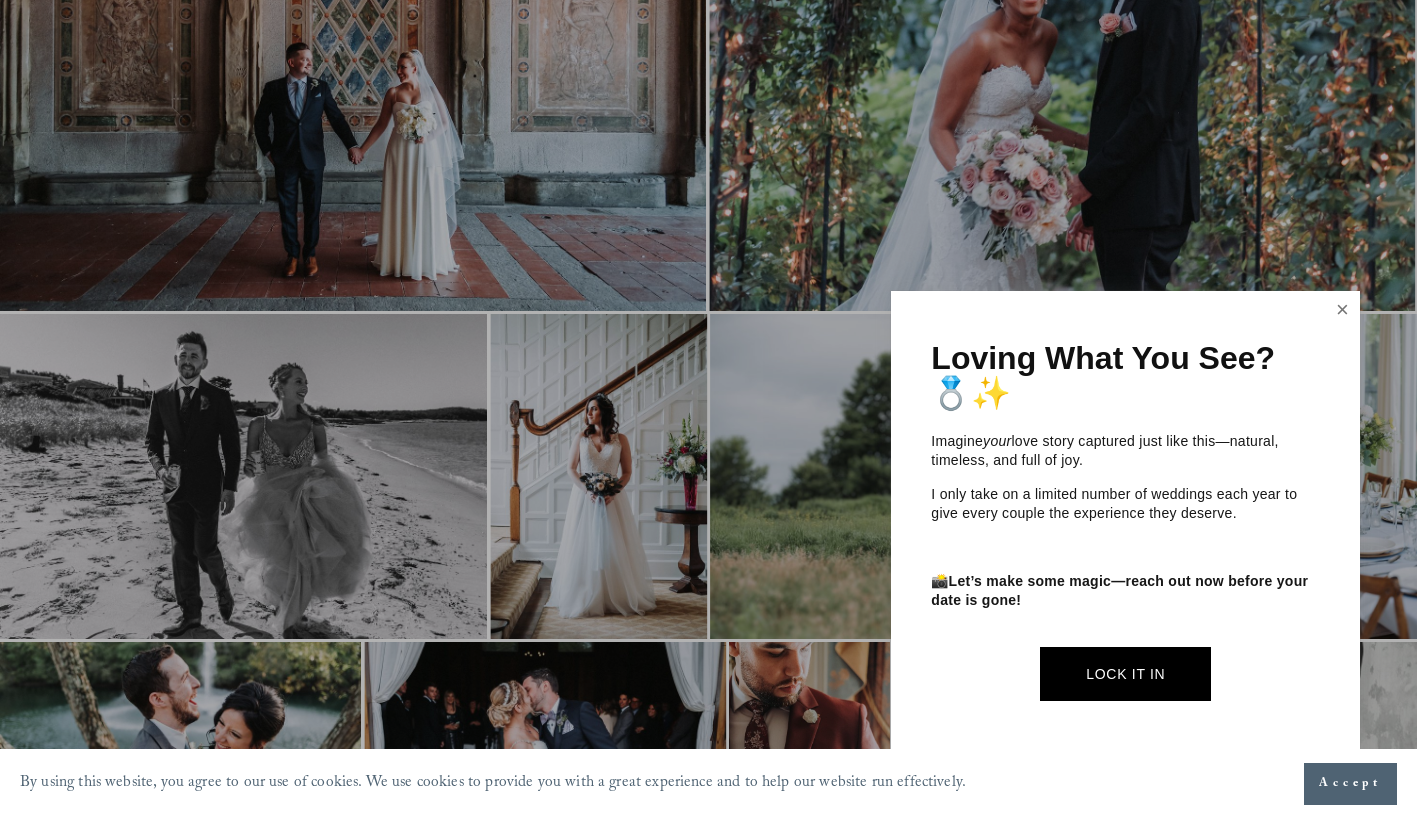 click at bounding box center [1343, 310] 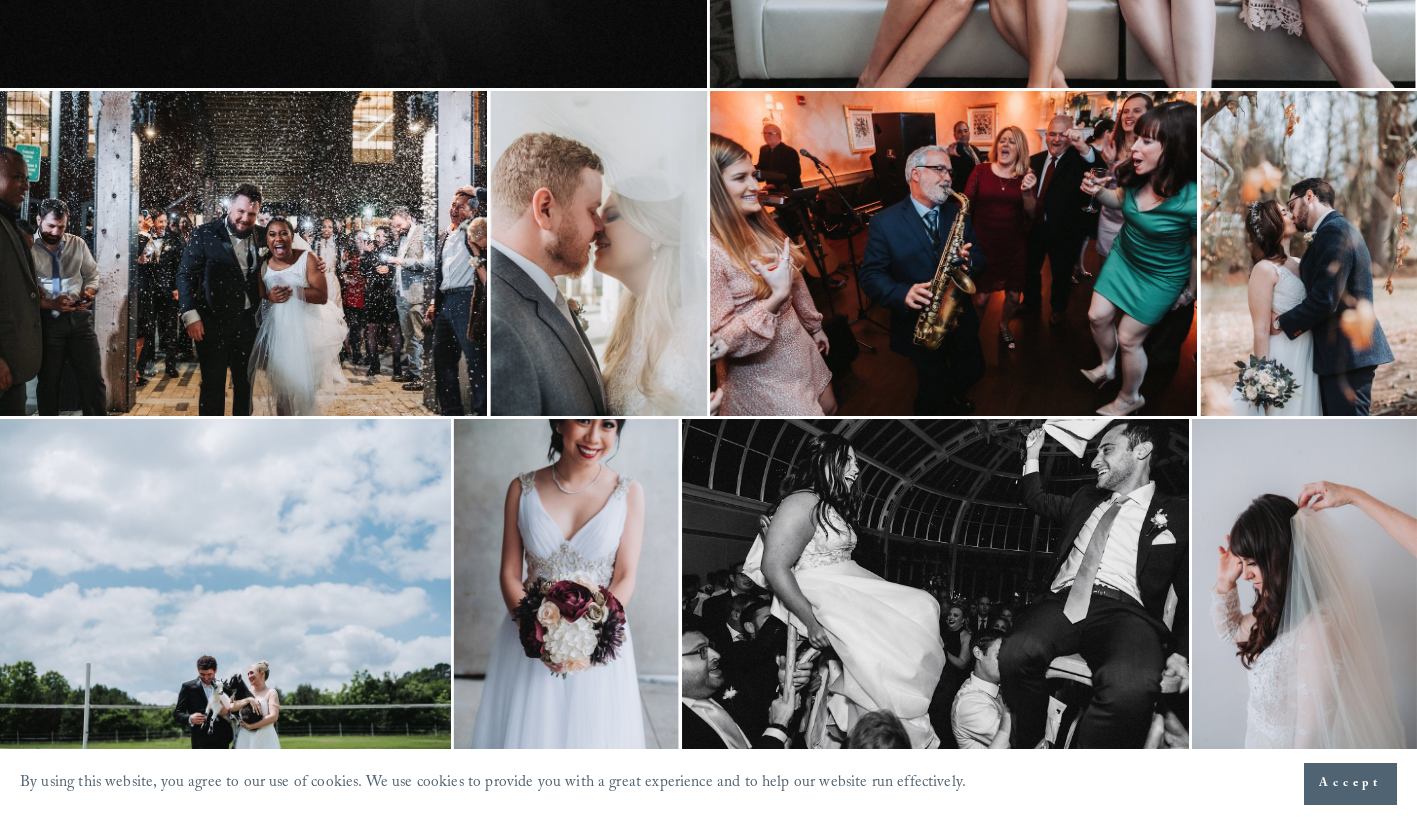 scroll, scrollTop: 1300, scrollLeft: 0, axis: vertical 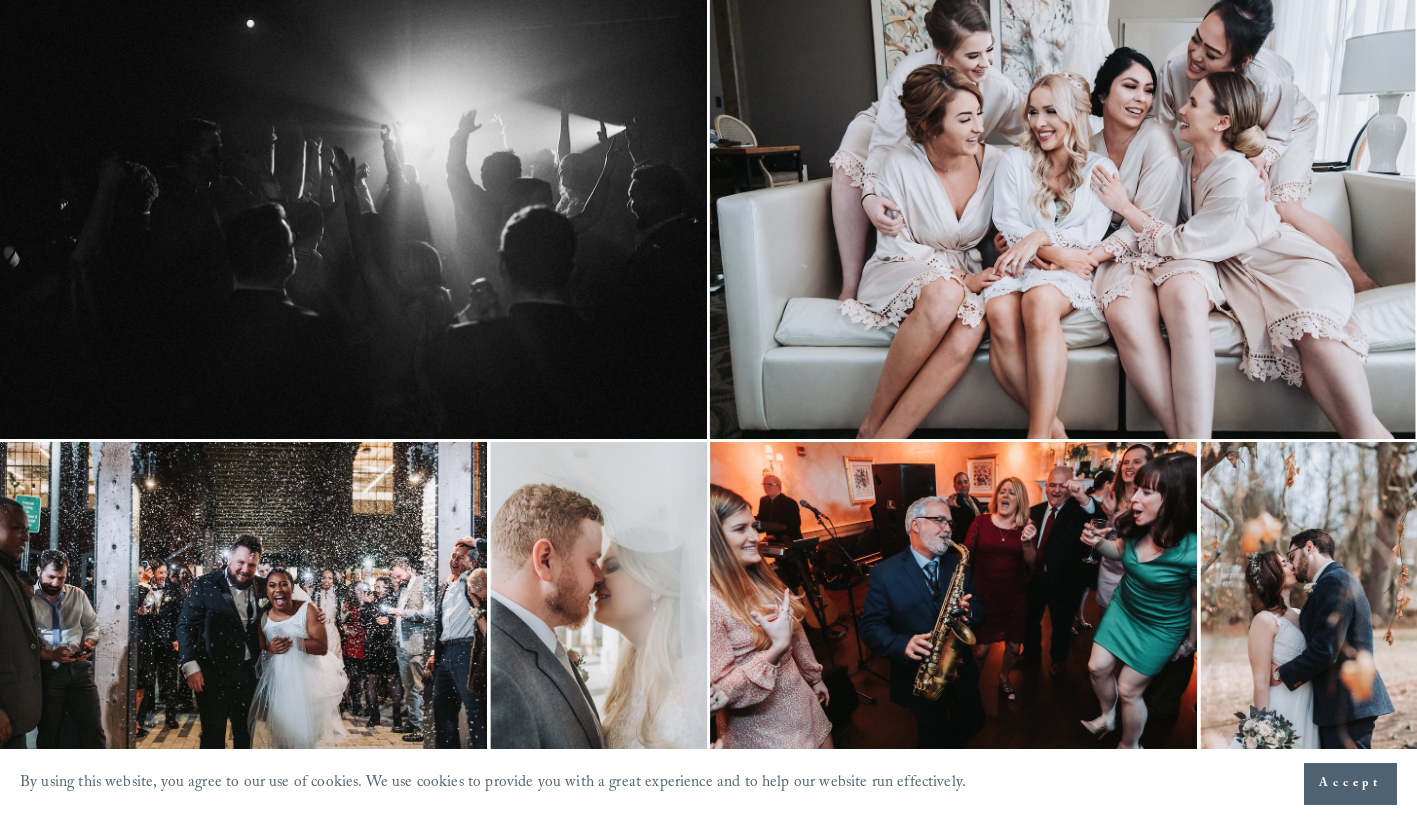 click at bounding box center (1063, 203) 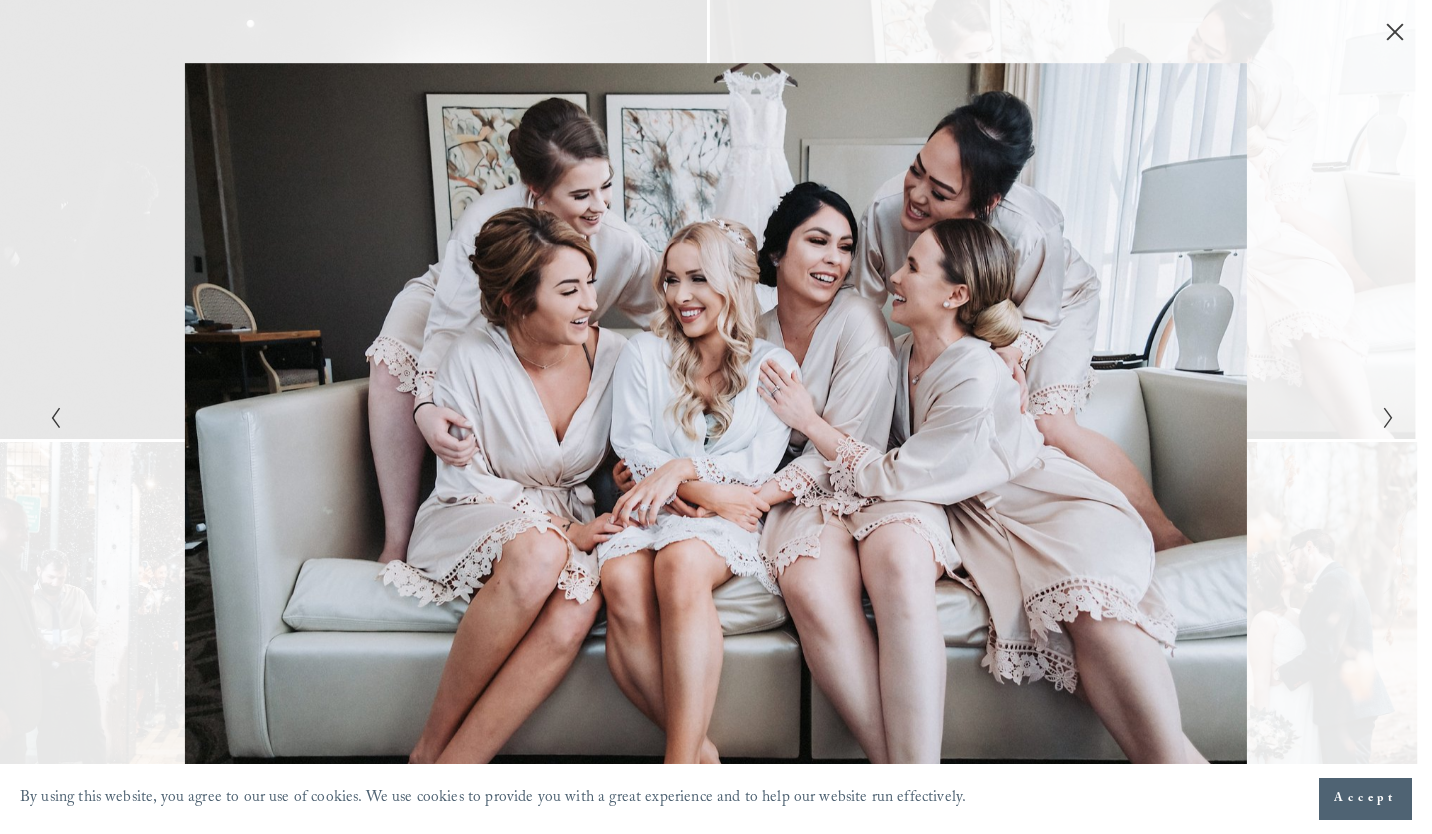 click 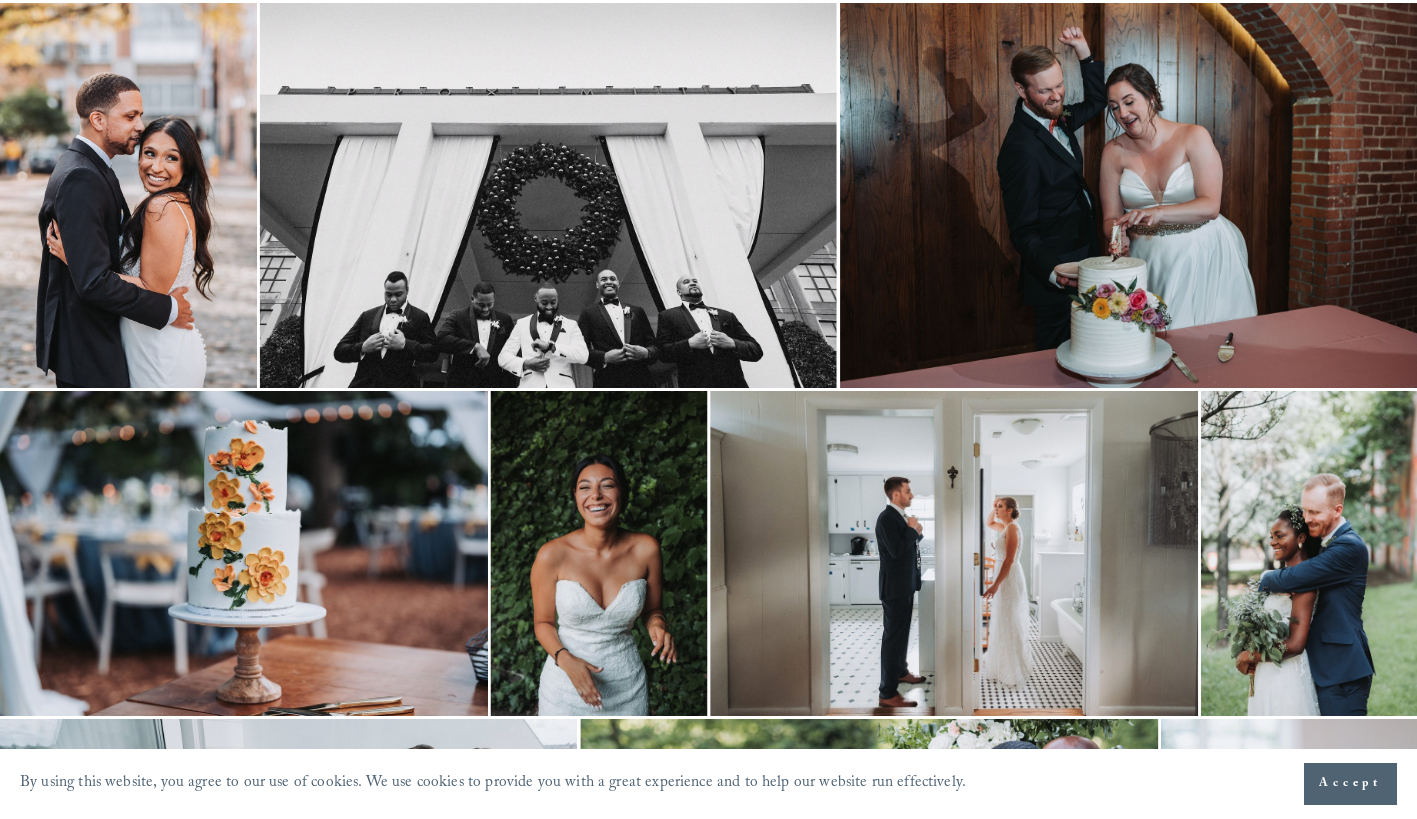scroll, scrollTop: 0, scrollLeft: 0, axis: both 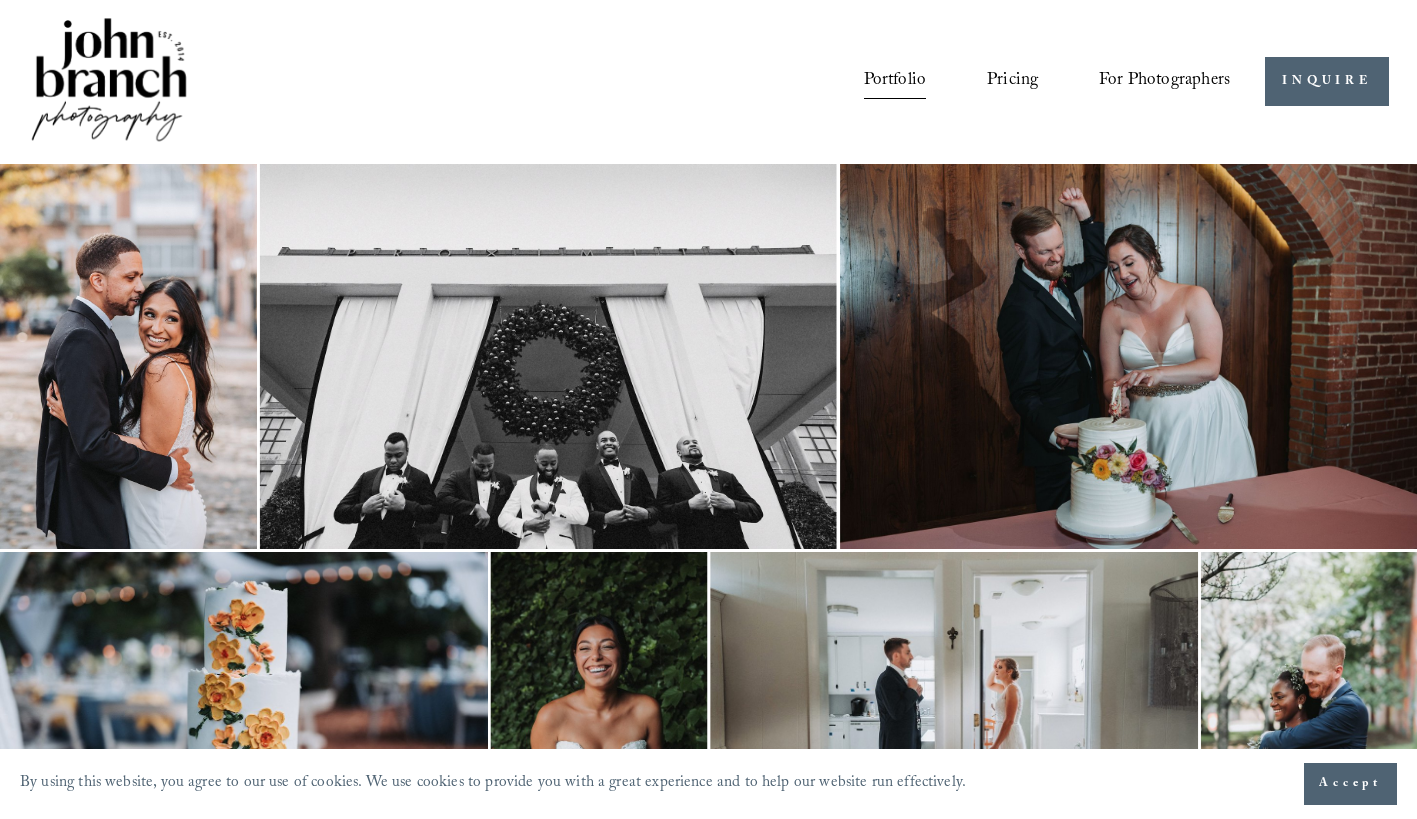 click on "Pricing" at bounding box center [1012, 82] 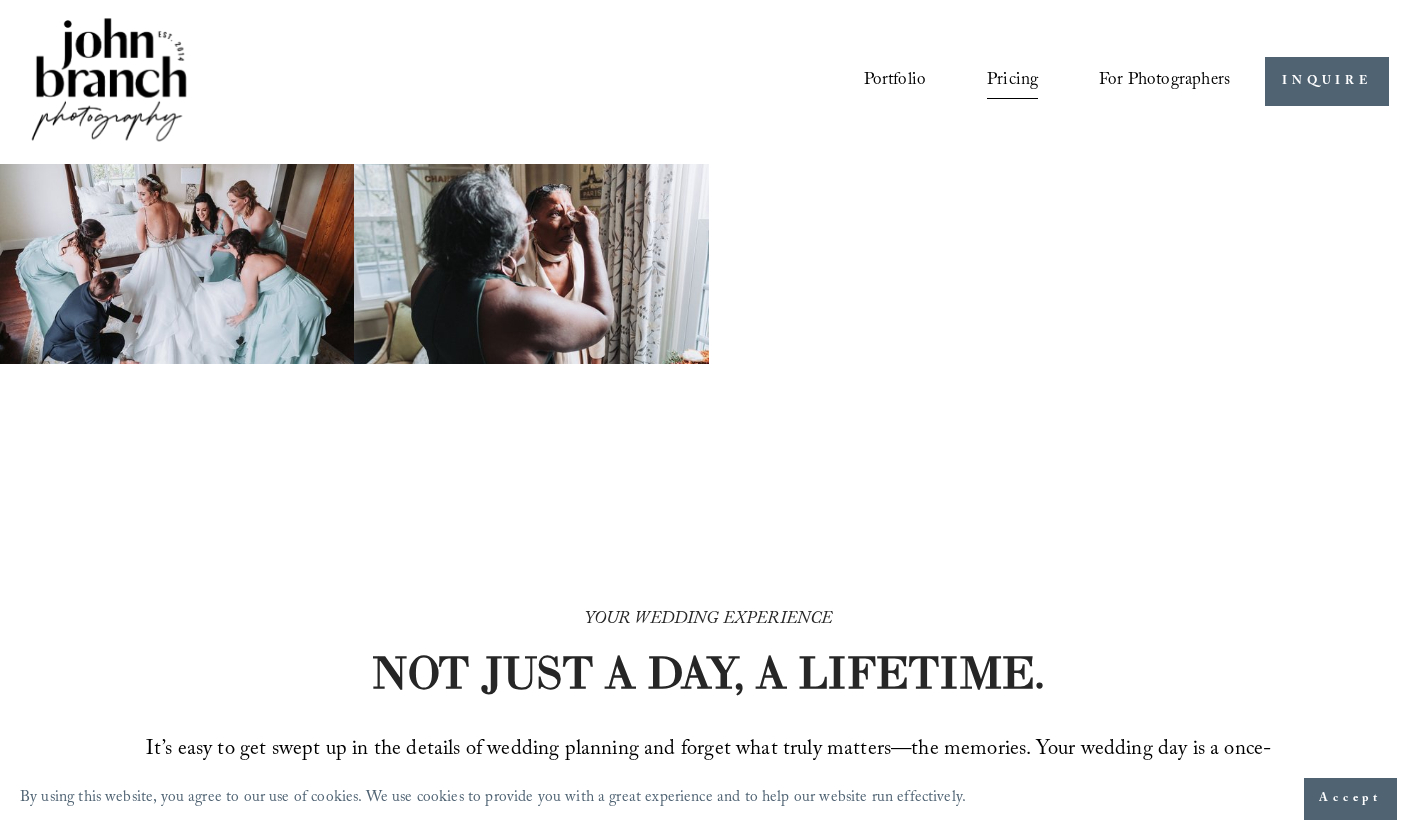 scroll, scrollTop: 0, scrollLeft: 0, axis: both 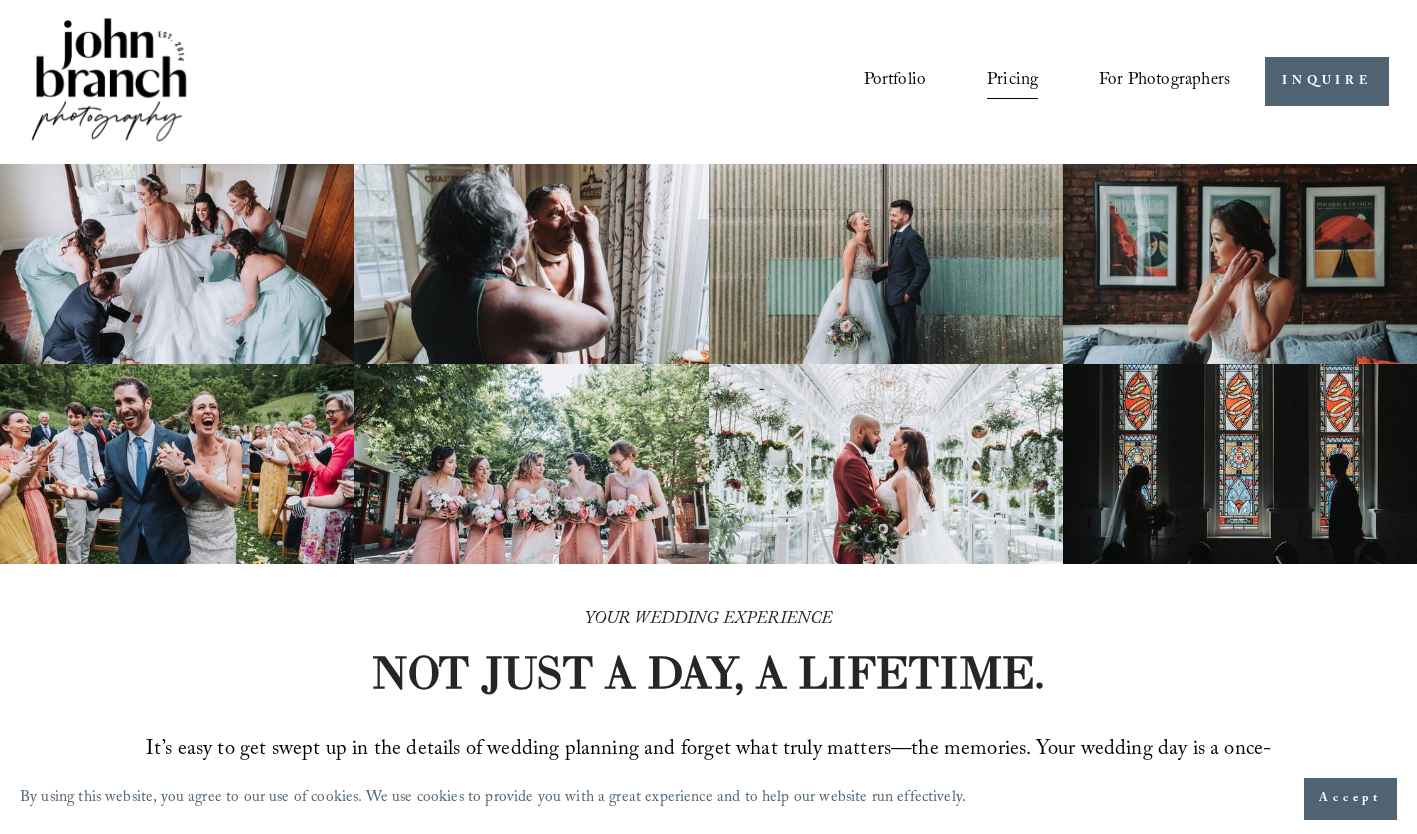 click on "Presets" at bounding box center [0, 0] 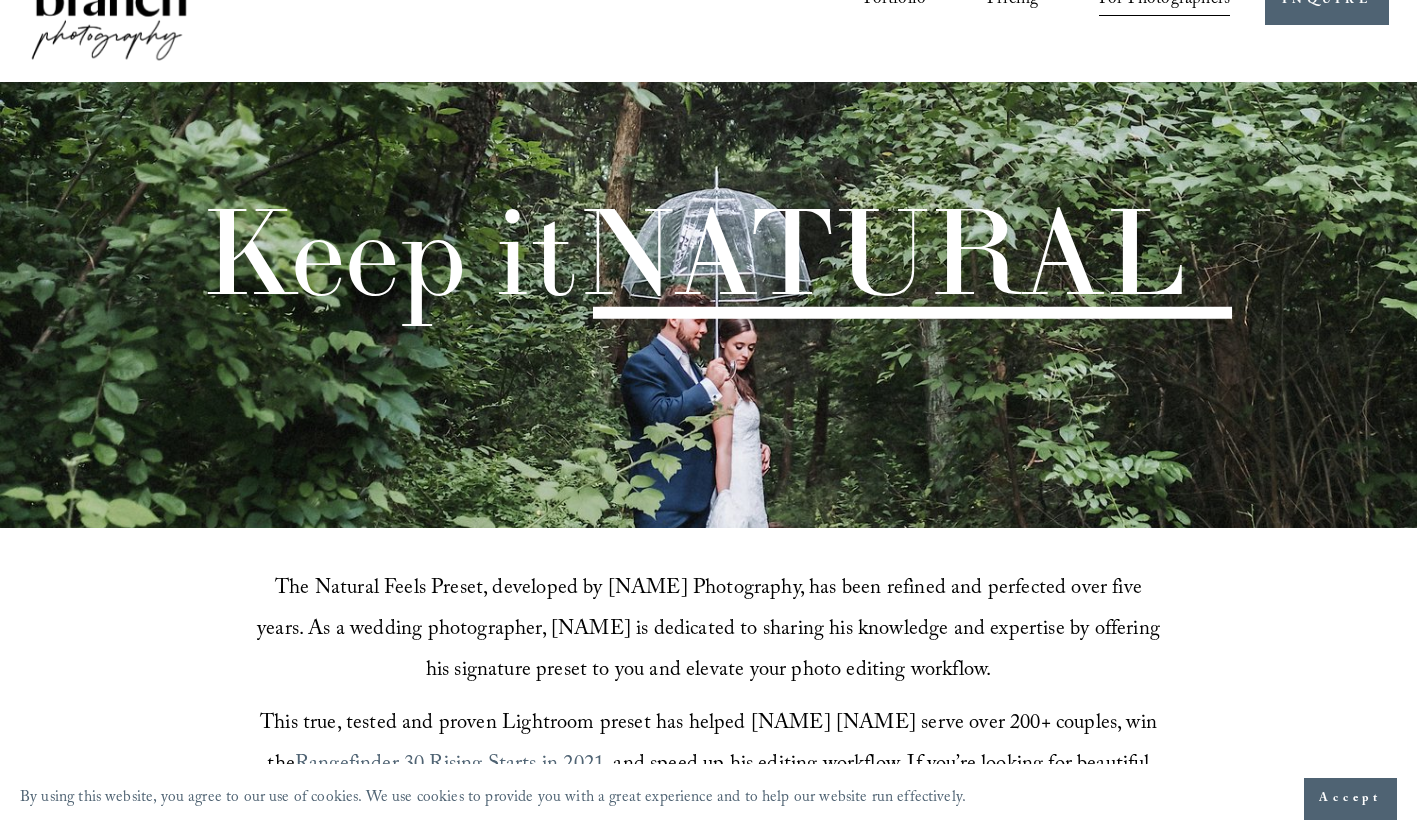 scroll, scrollTop: 0, scrollLeft: 0, axis: both 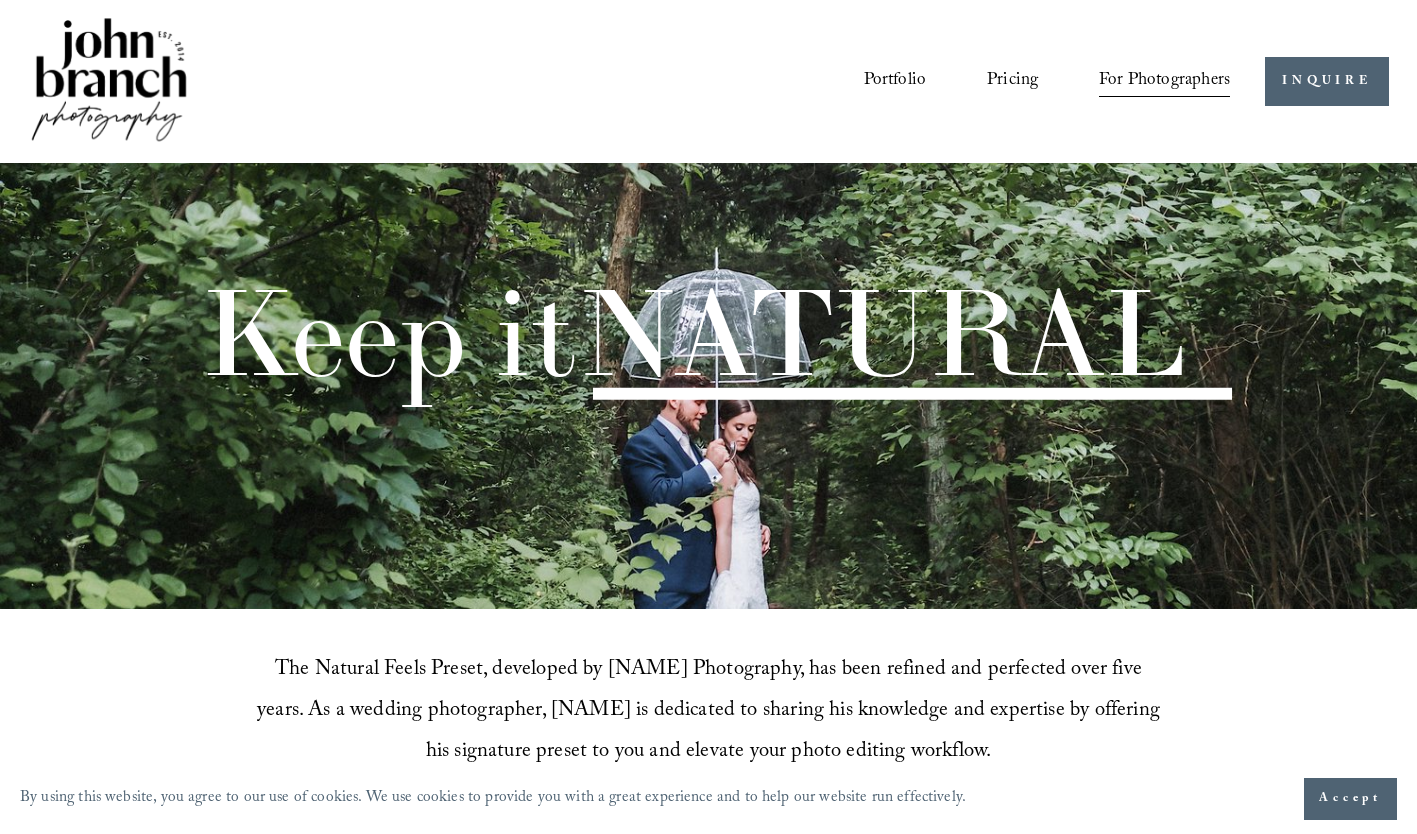 click on "Portfolio" at bounding box center [895, 82] 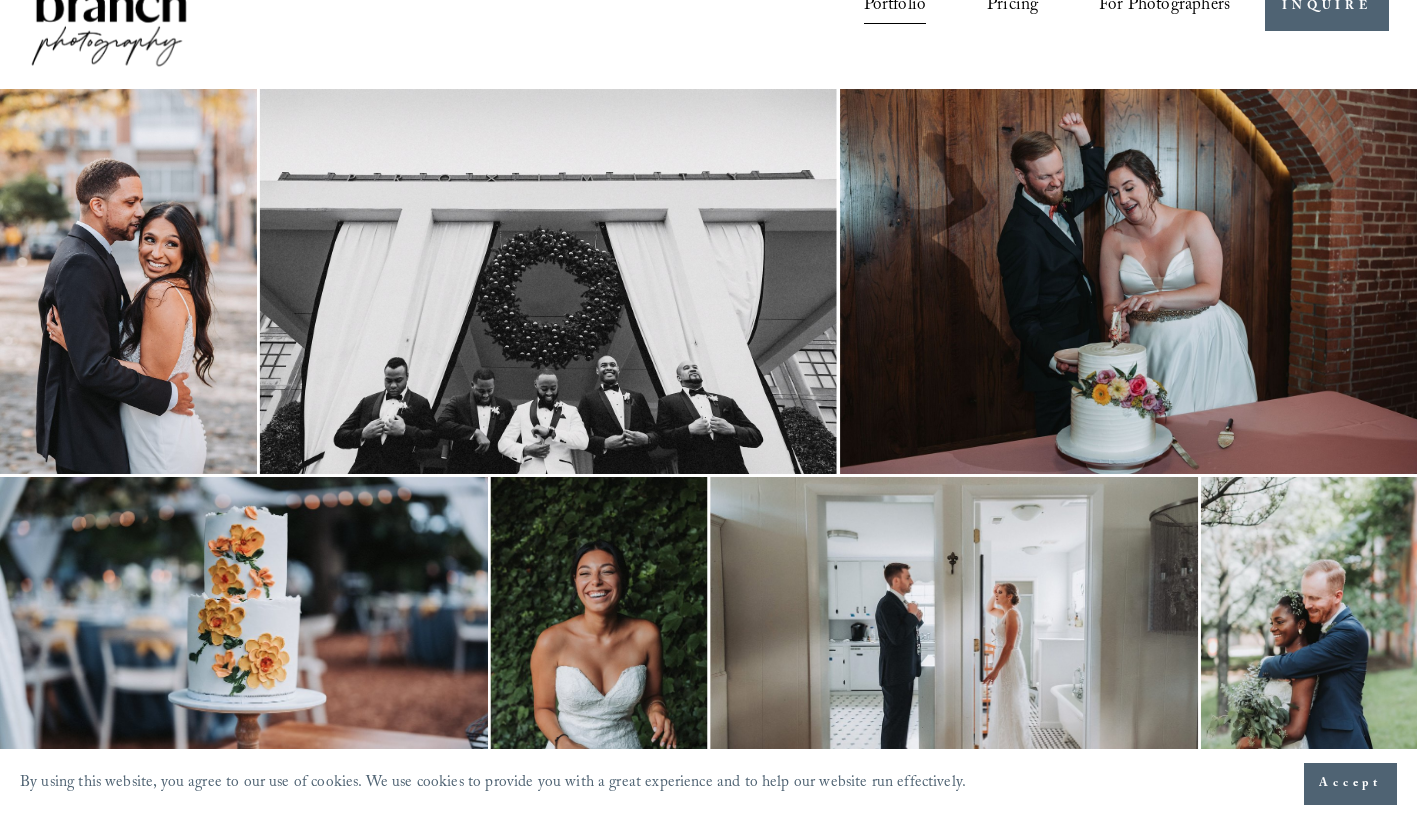 scroll, scrollTop: 0, scrollLeft: 0, axis: both 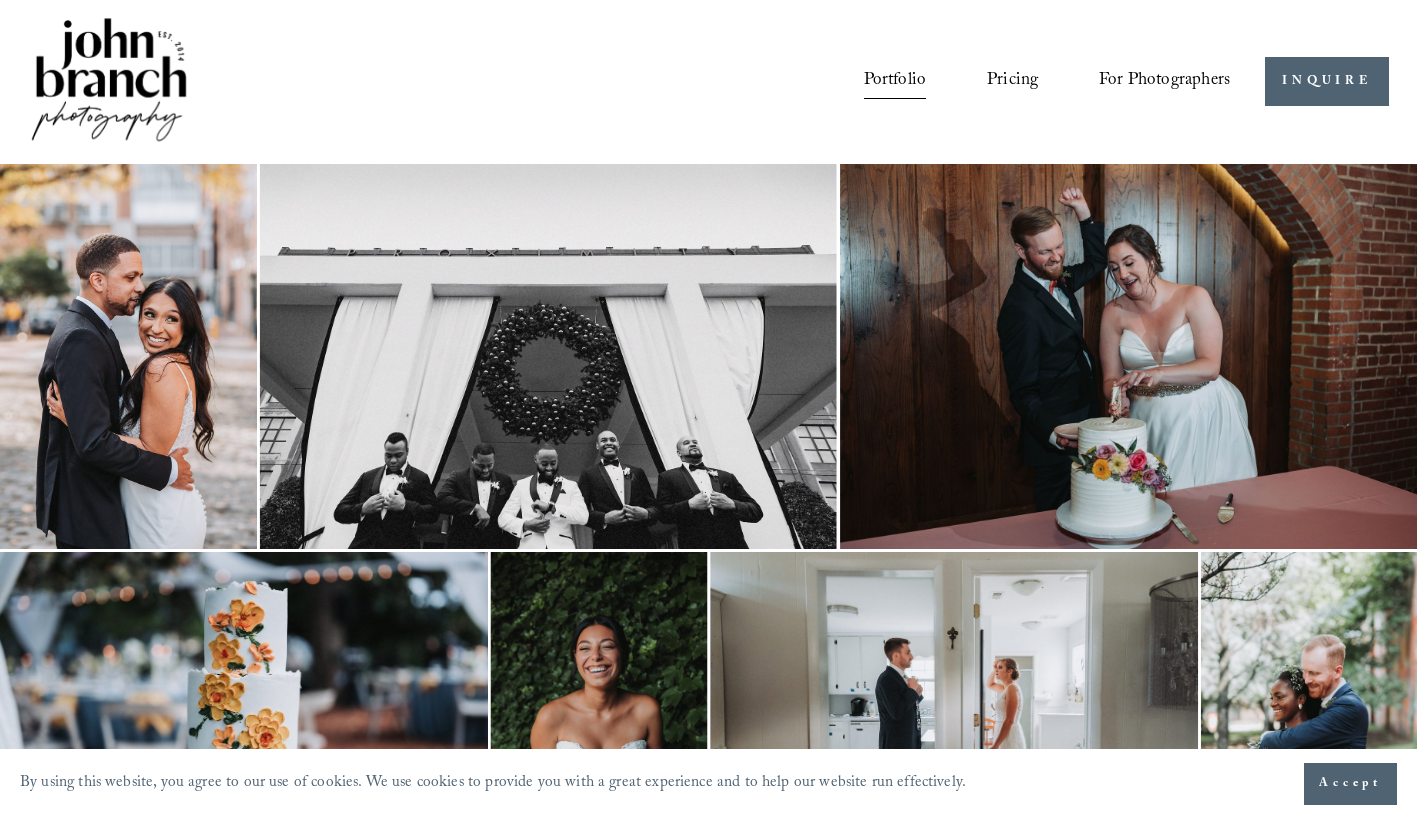 click at bounding box center [109, 81] 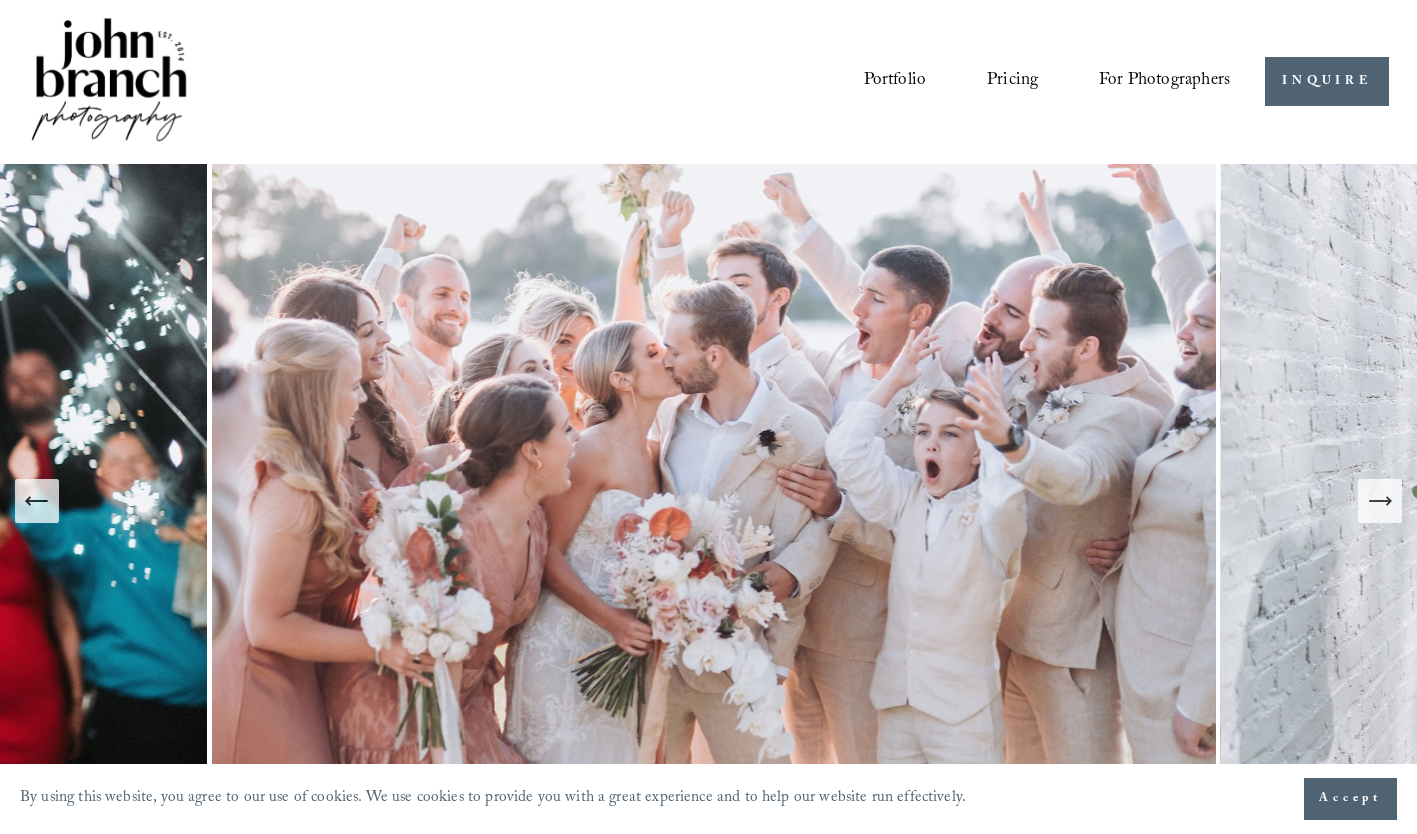 scroll, scrollTop: 0, scrollLeft: 0, axis: both 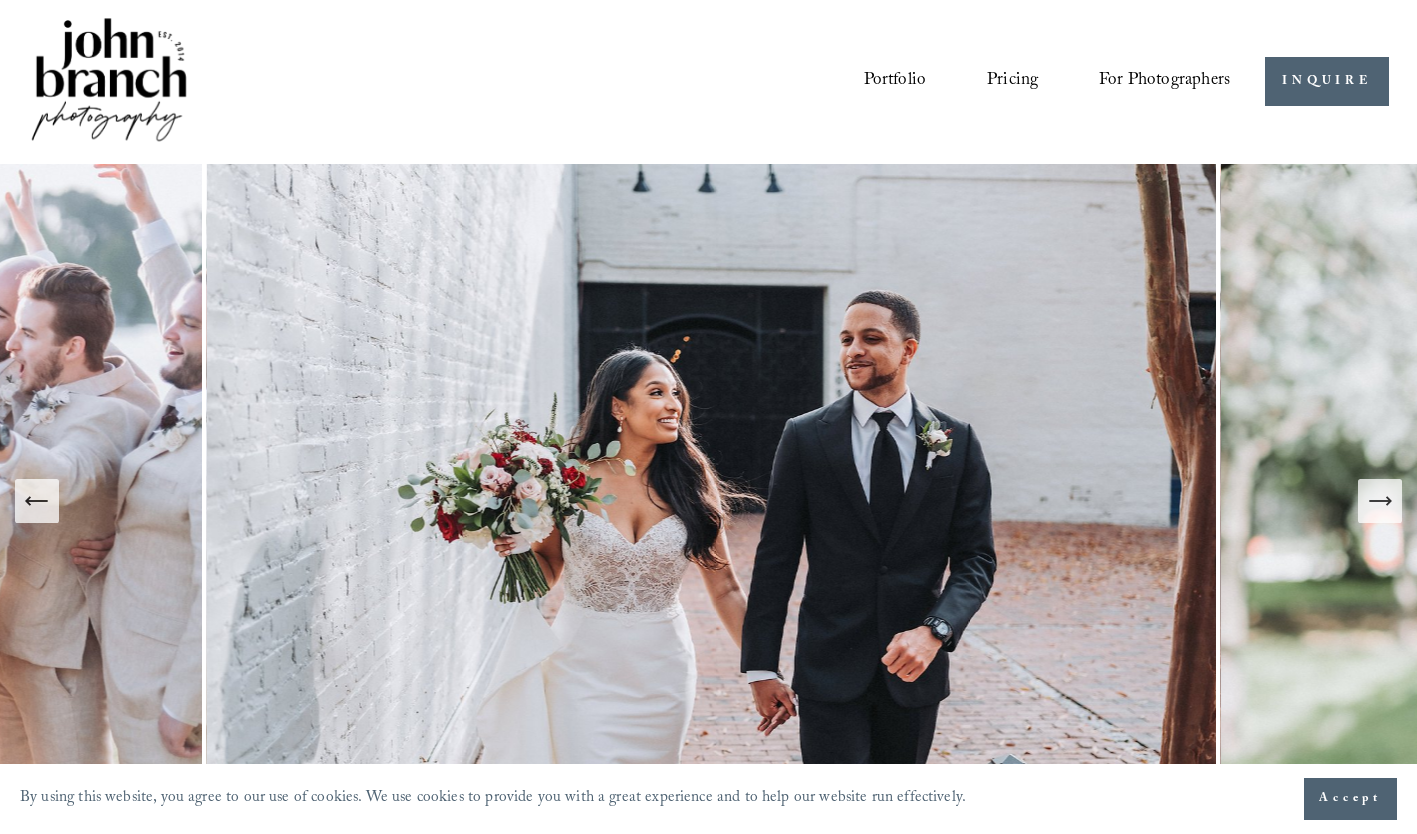 click 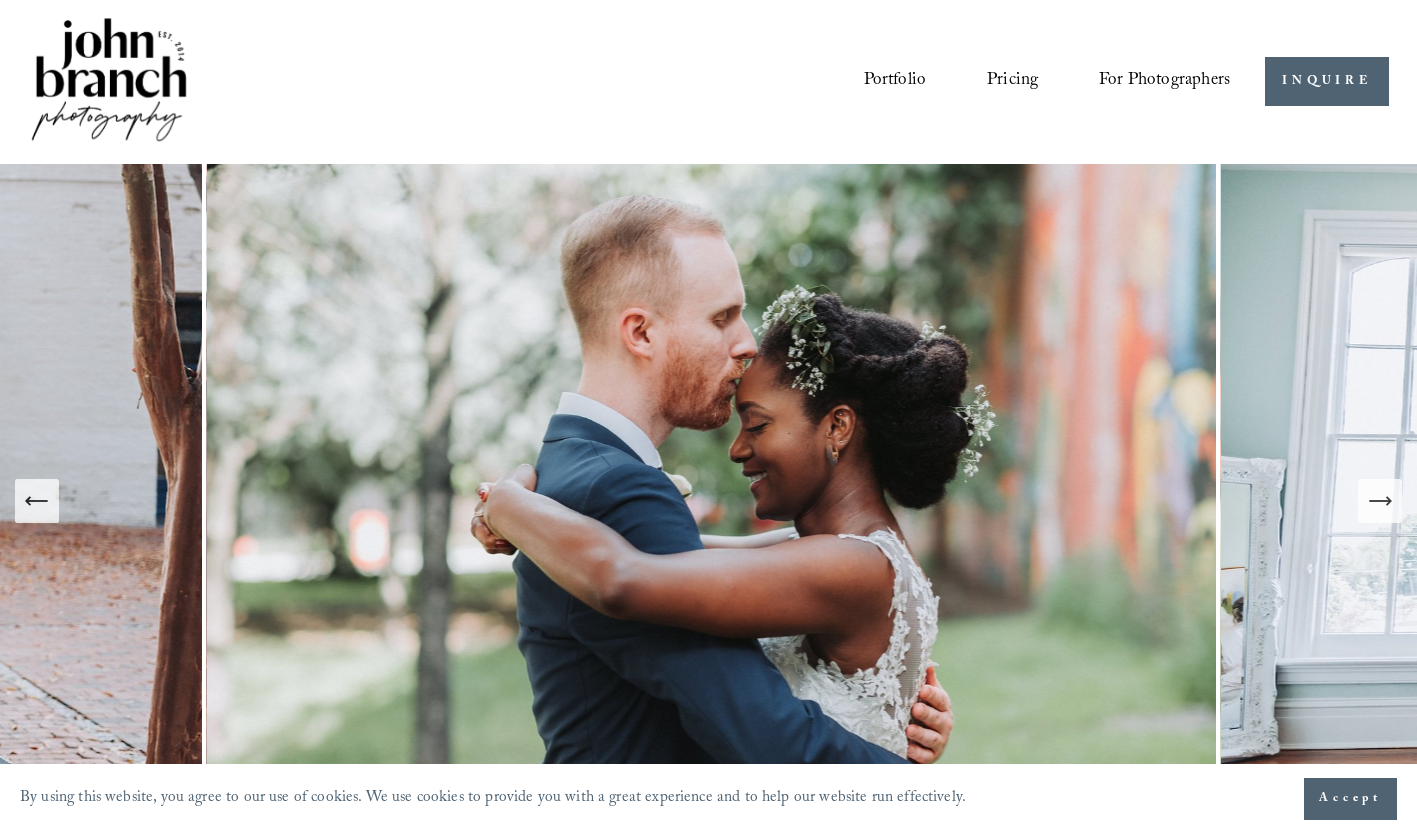 click 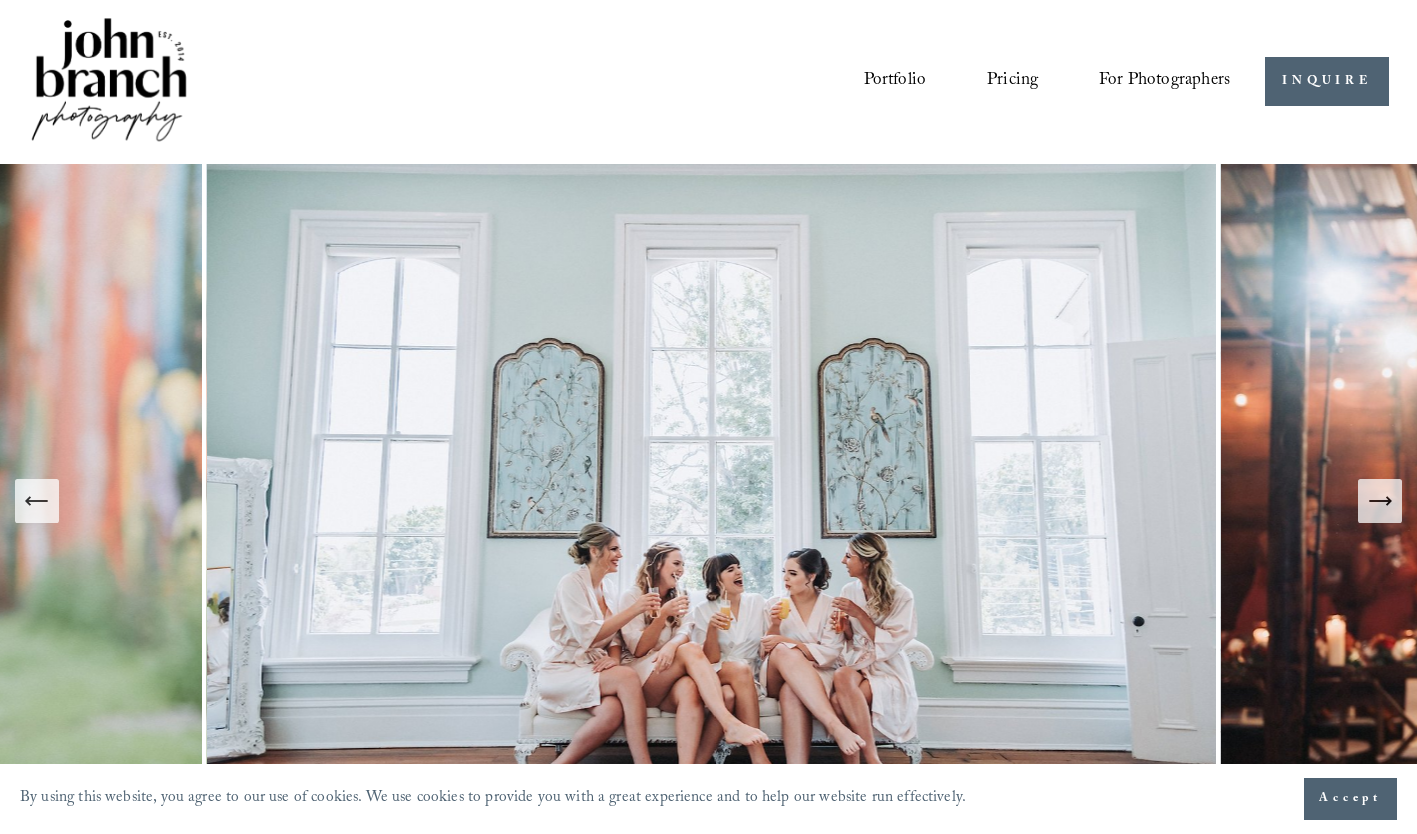 click 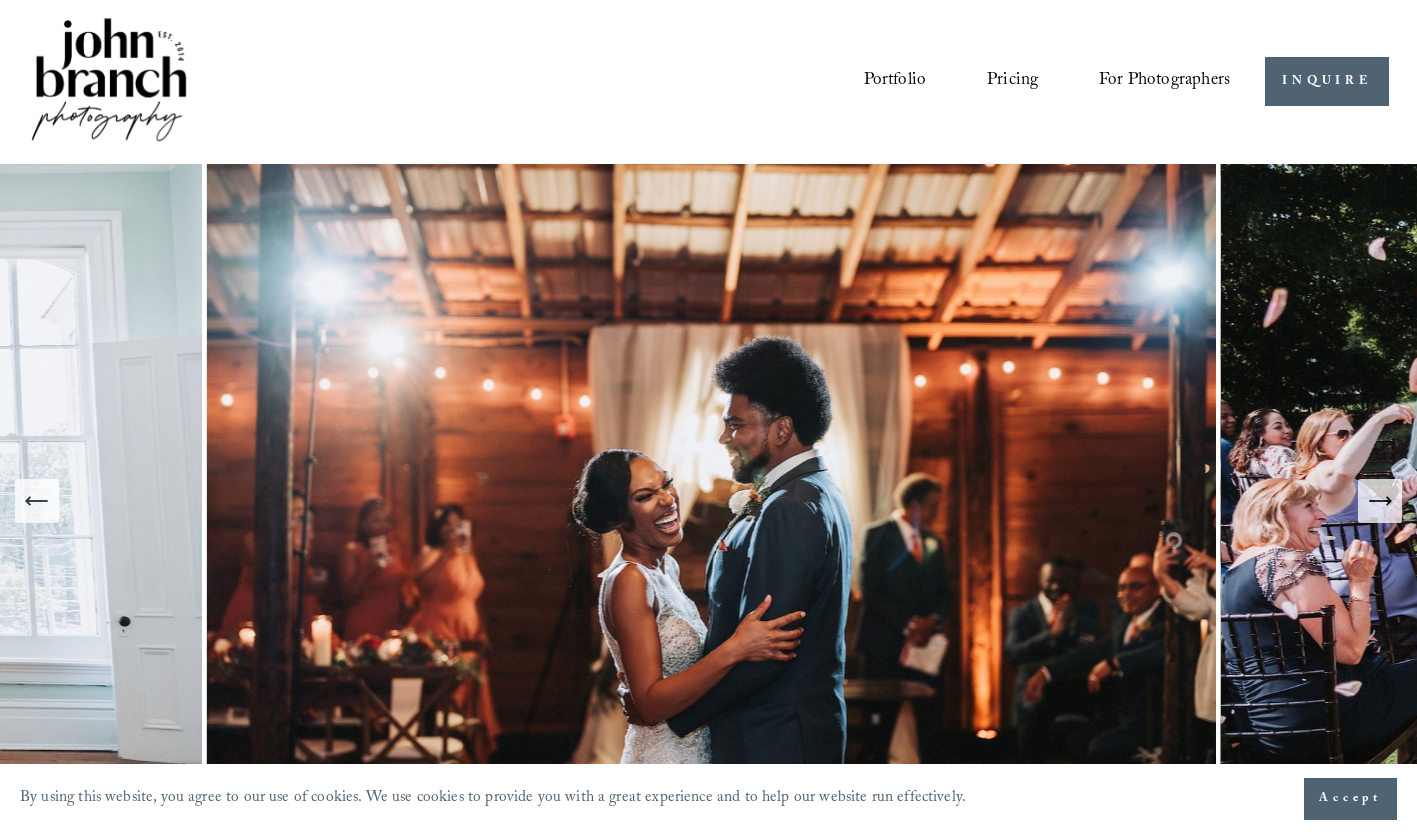 click at bounding box center (1380, 501) 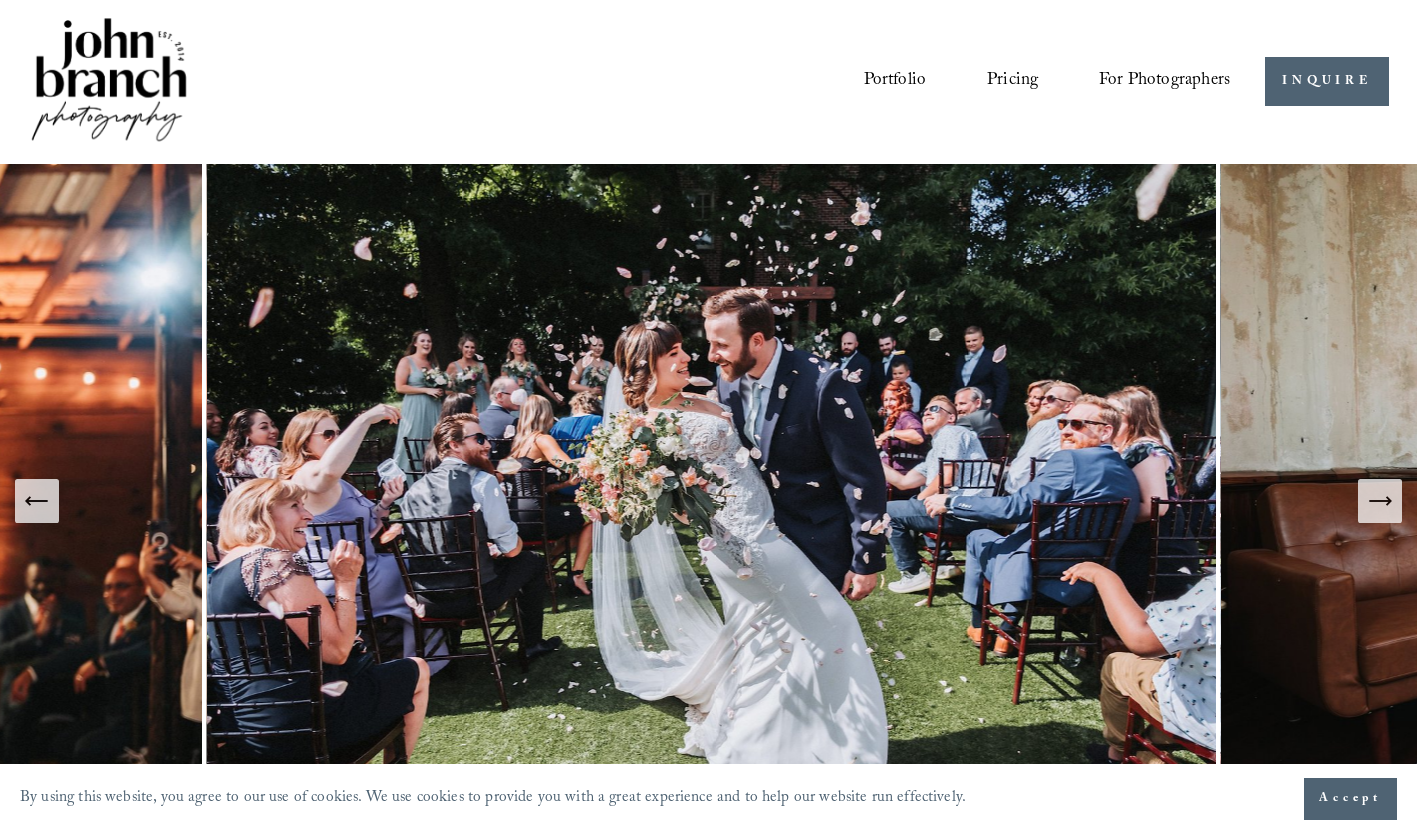click at bounding box center (1380, 501) 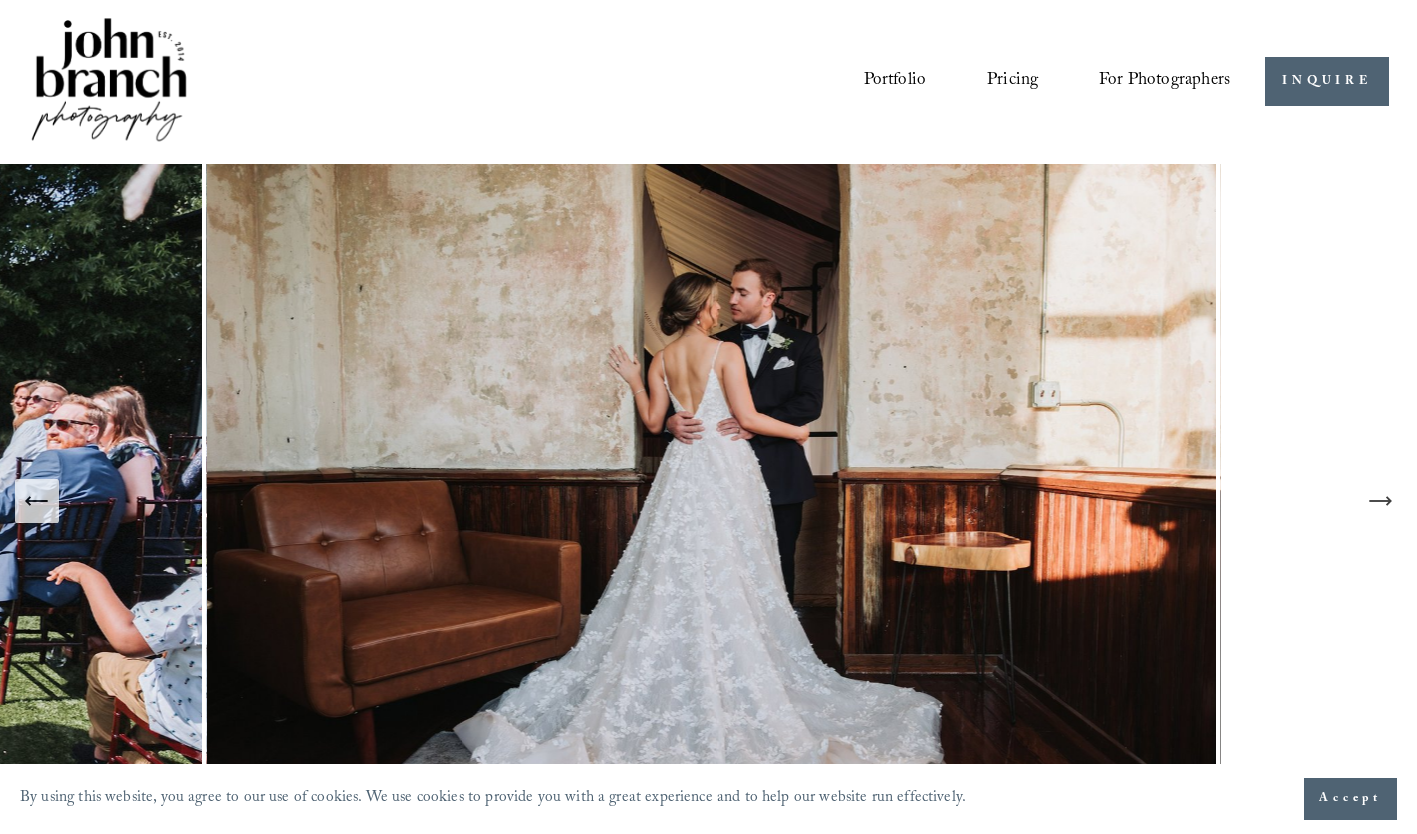scroll, scrollTop: 100, scrollLeft: 0, axis: vertical 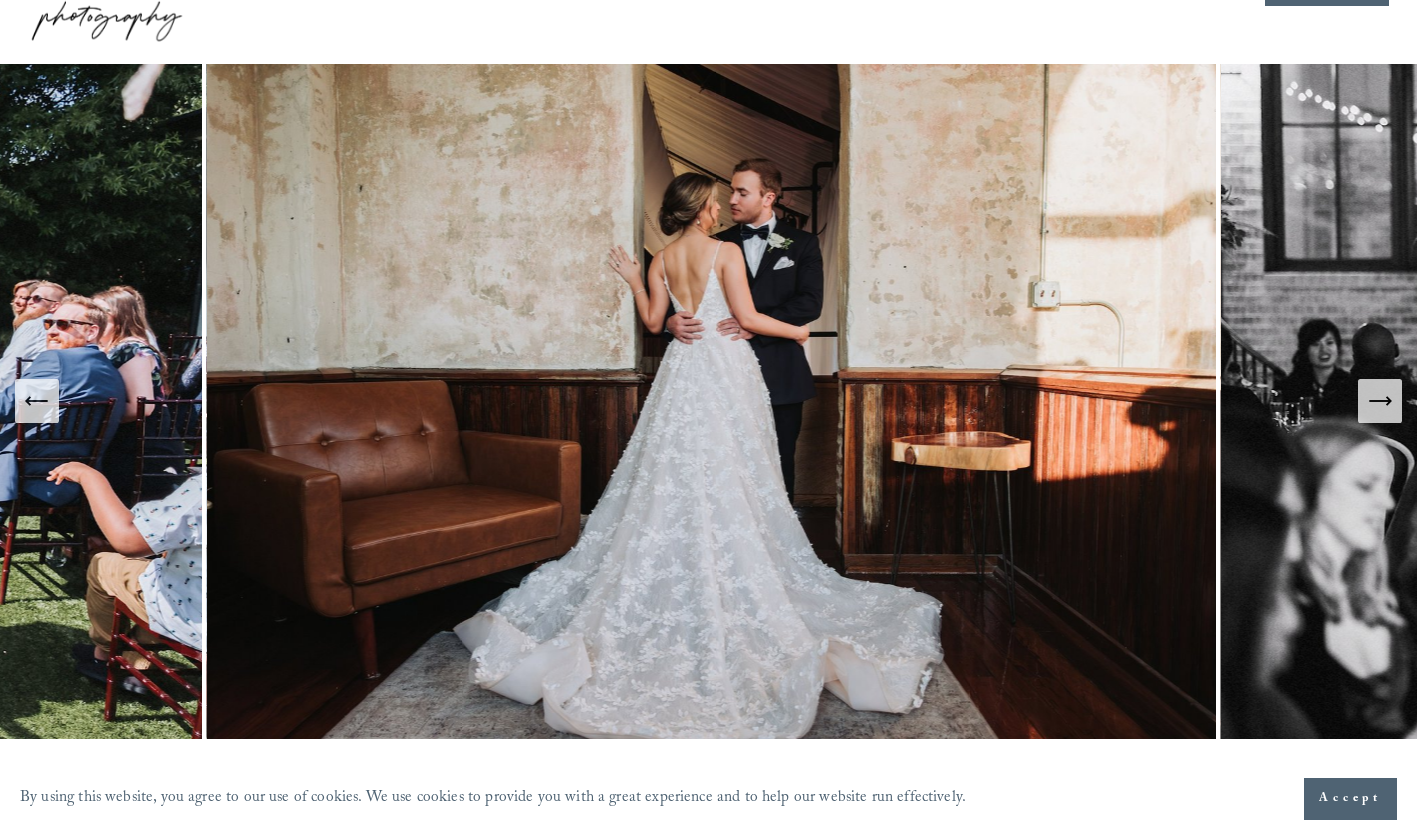 click 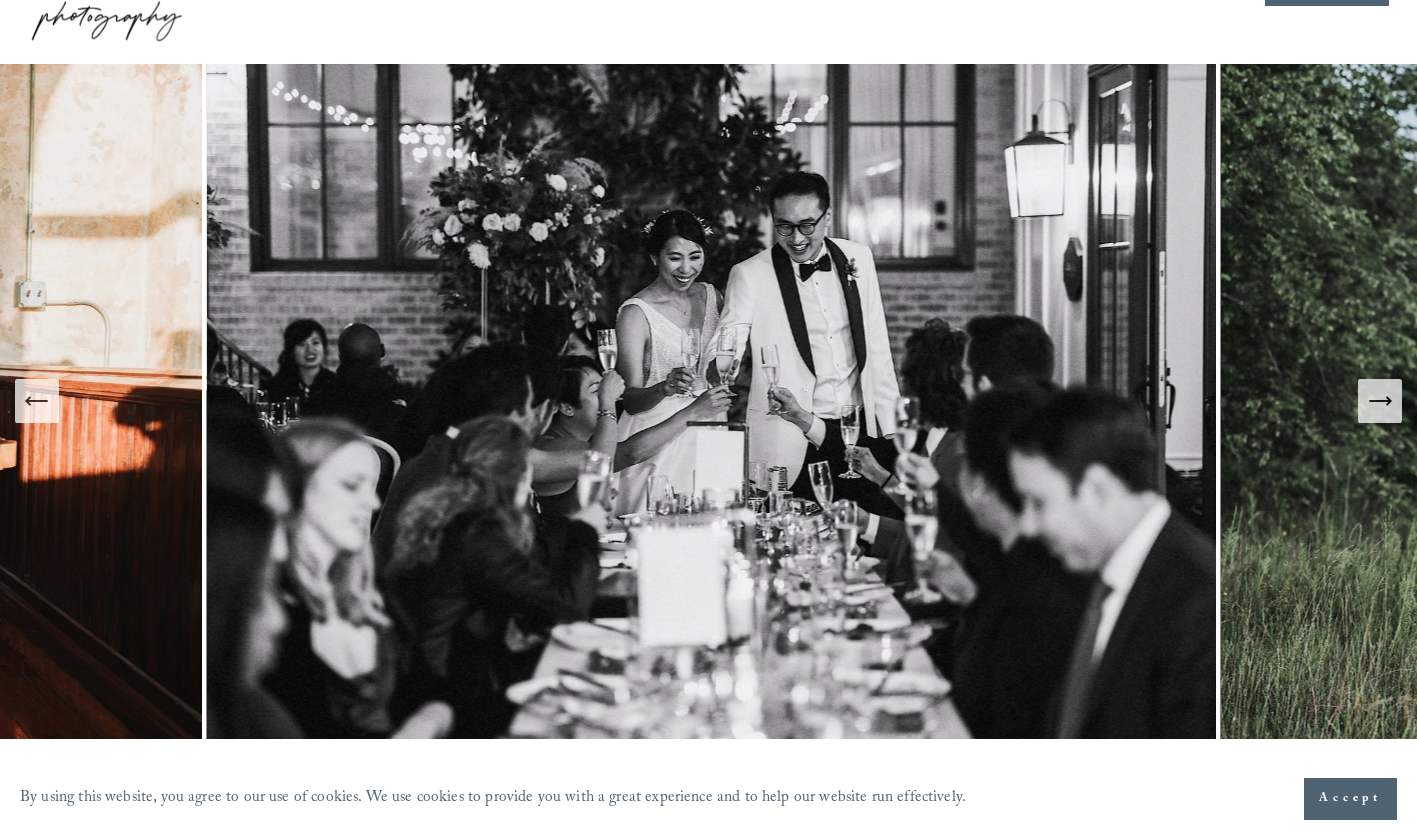 click 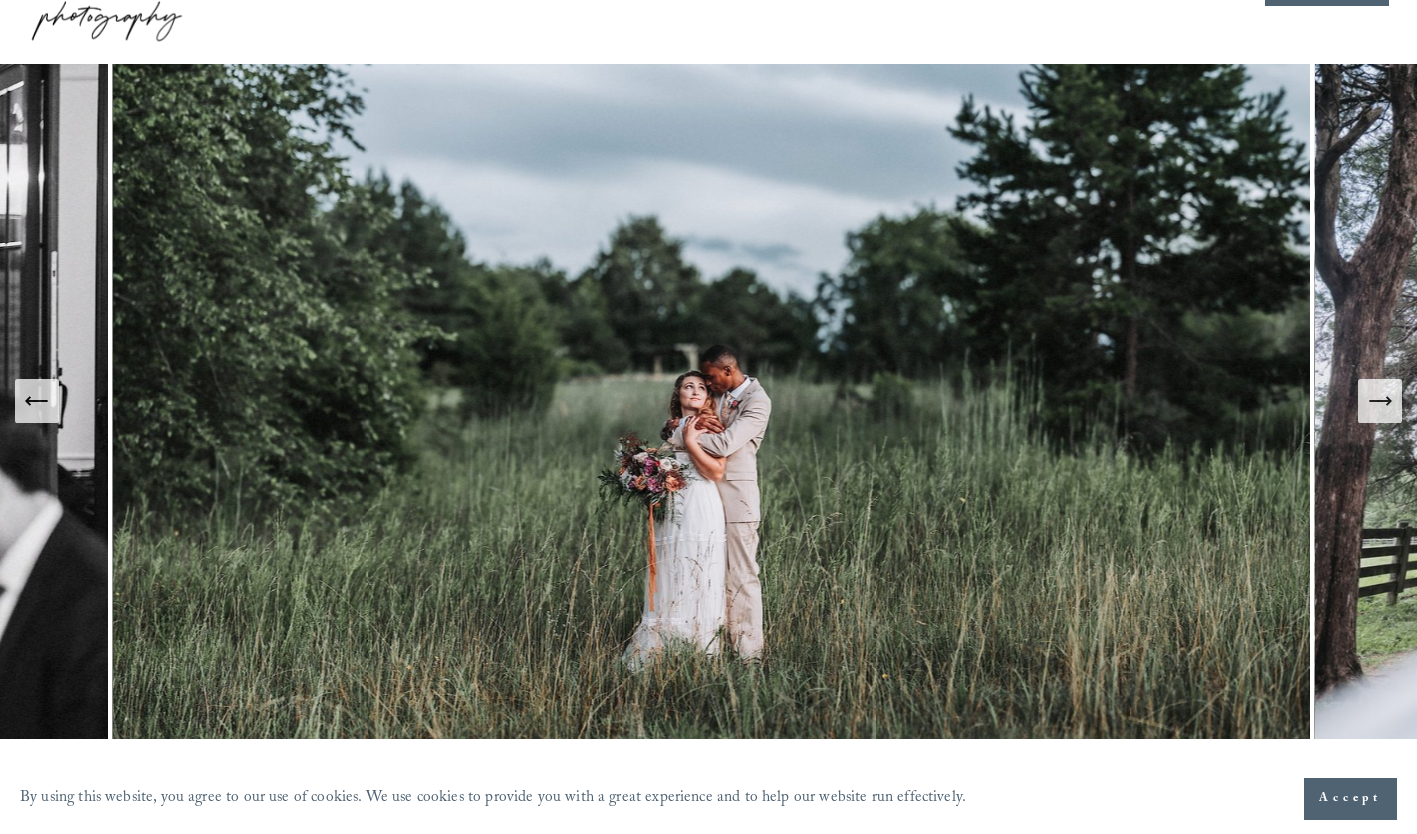 click 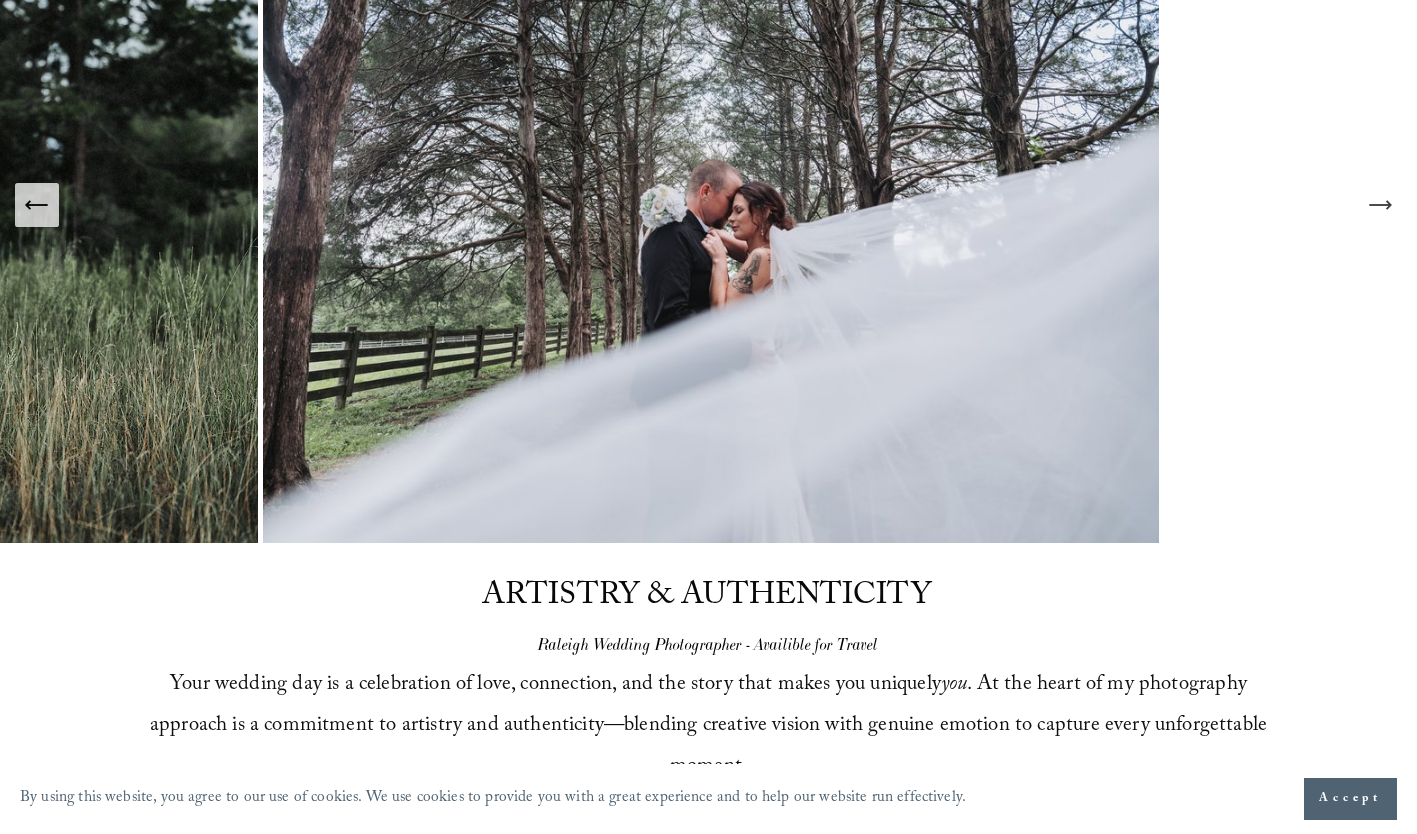 scroll, scrollTop: 300, scrollLeft: 0, axis: vertical 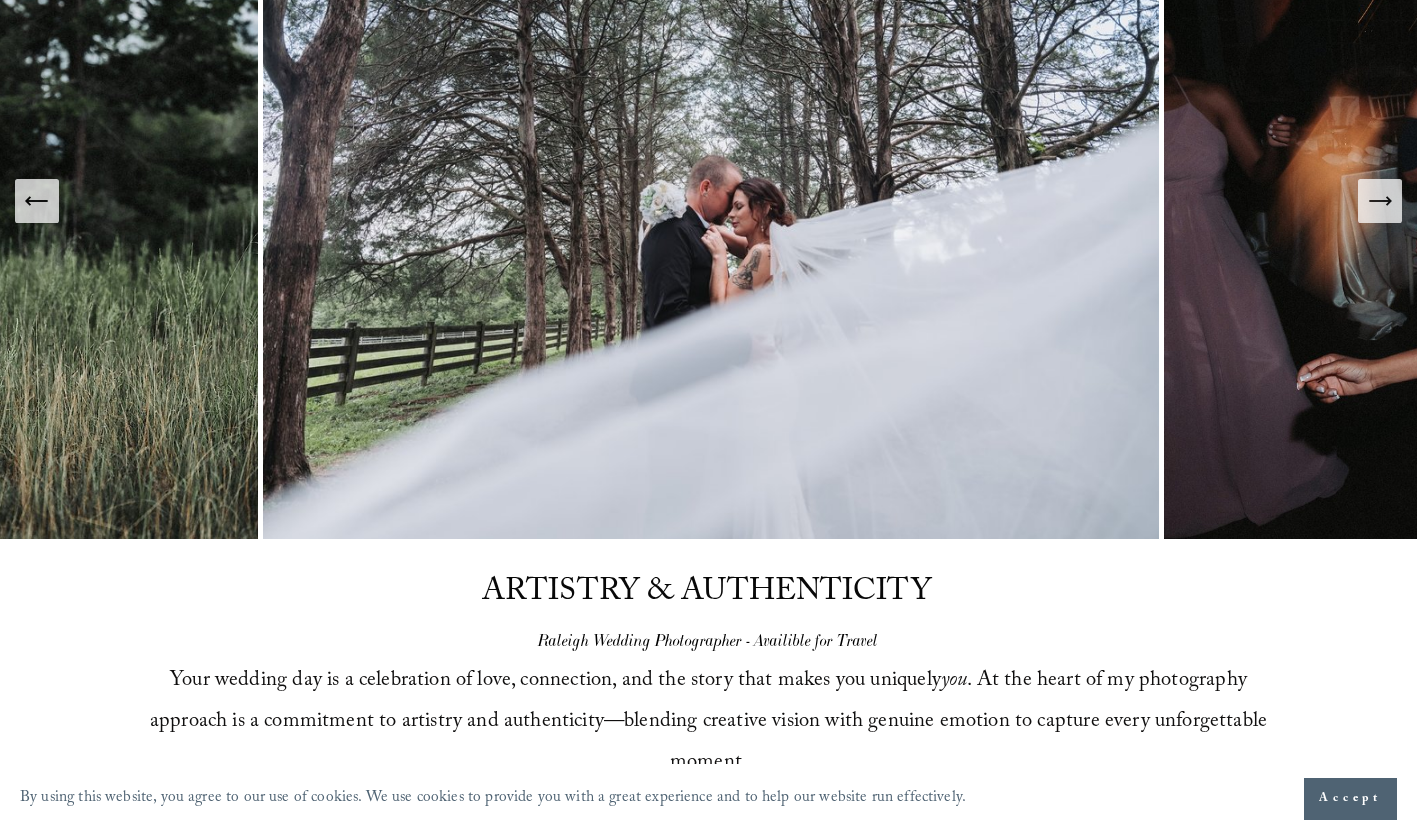click at bounding box center [1671, 202] 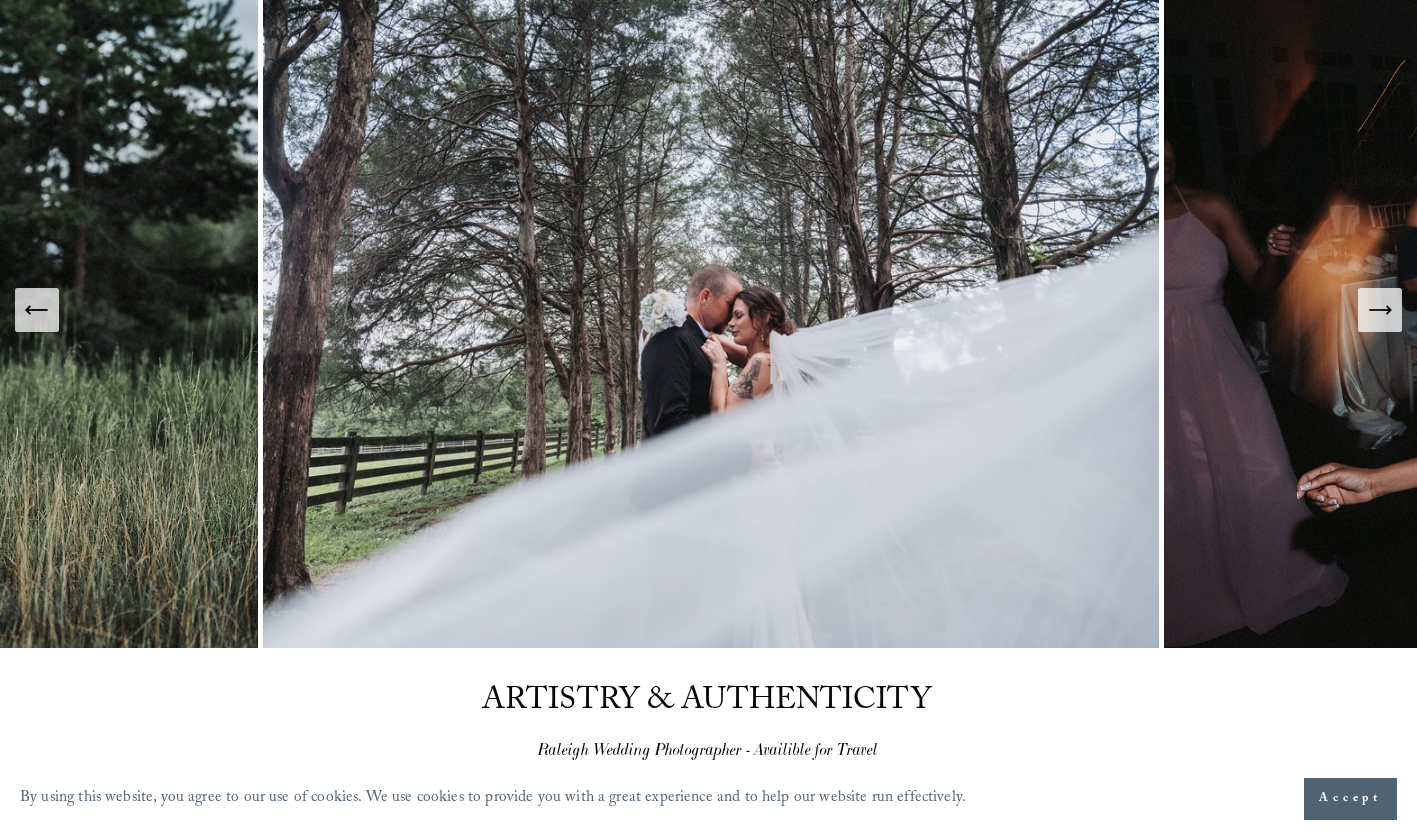 scroll, scrollTop: 100, scrollLeft: 0, axis: vertical 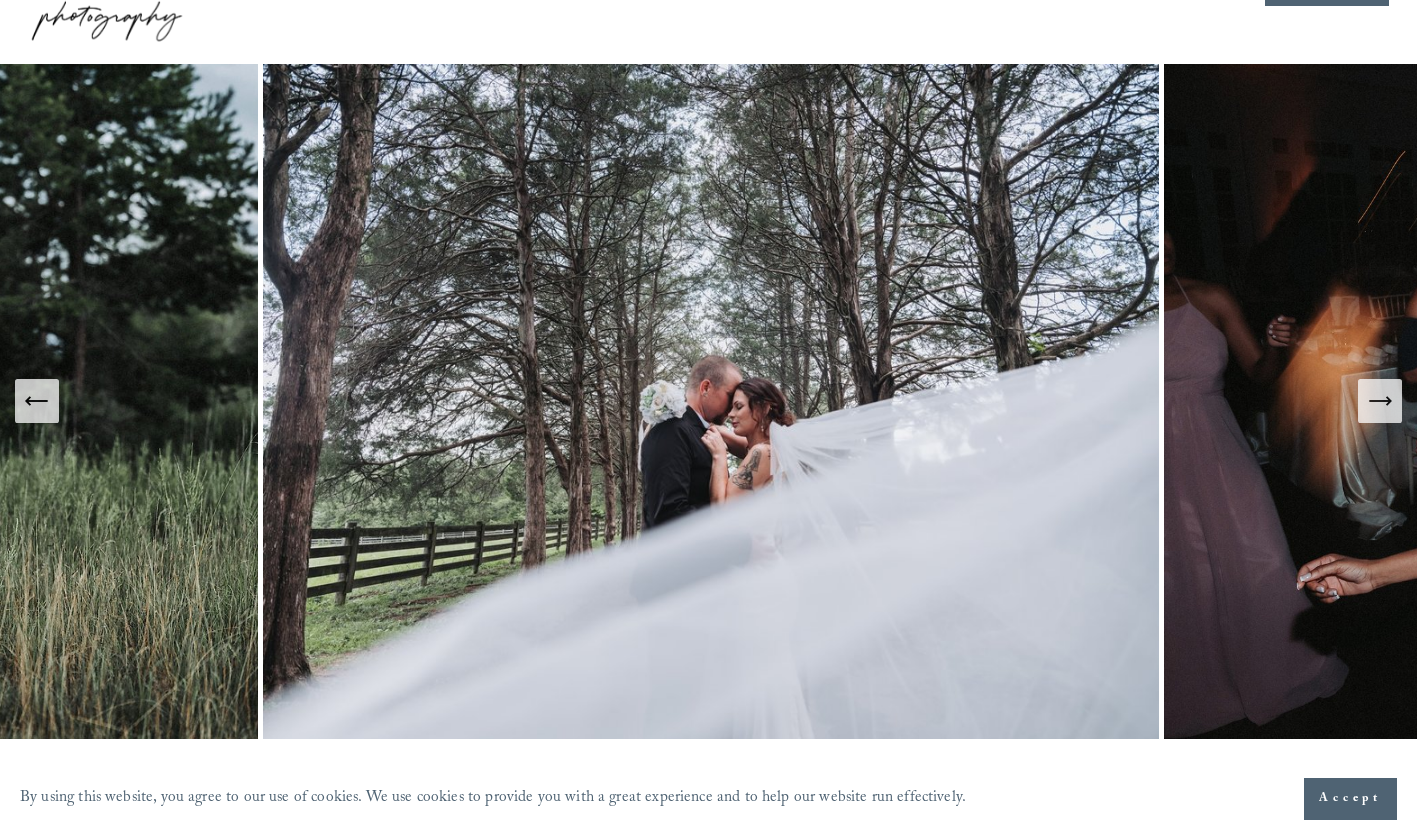 click at bounding box center (1671, 402) 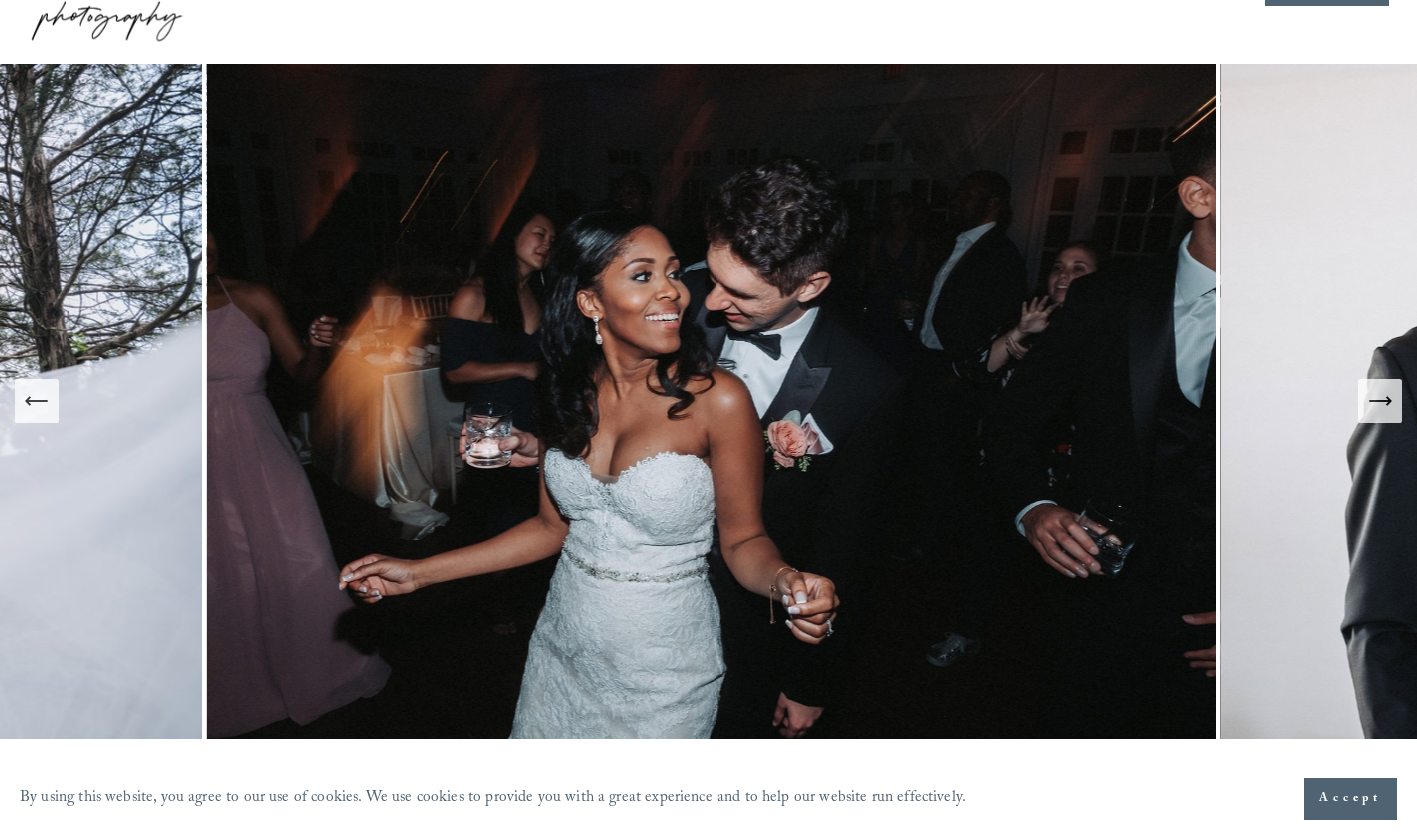 click 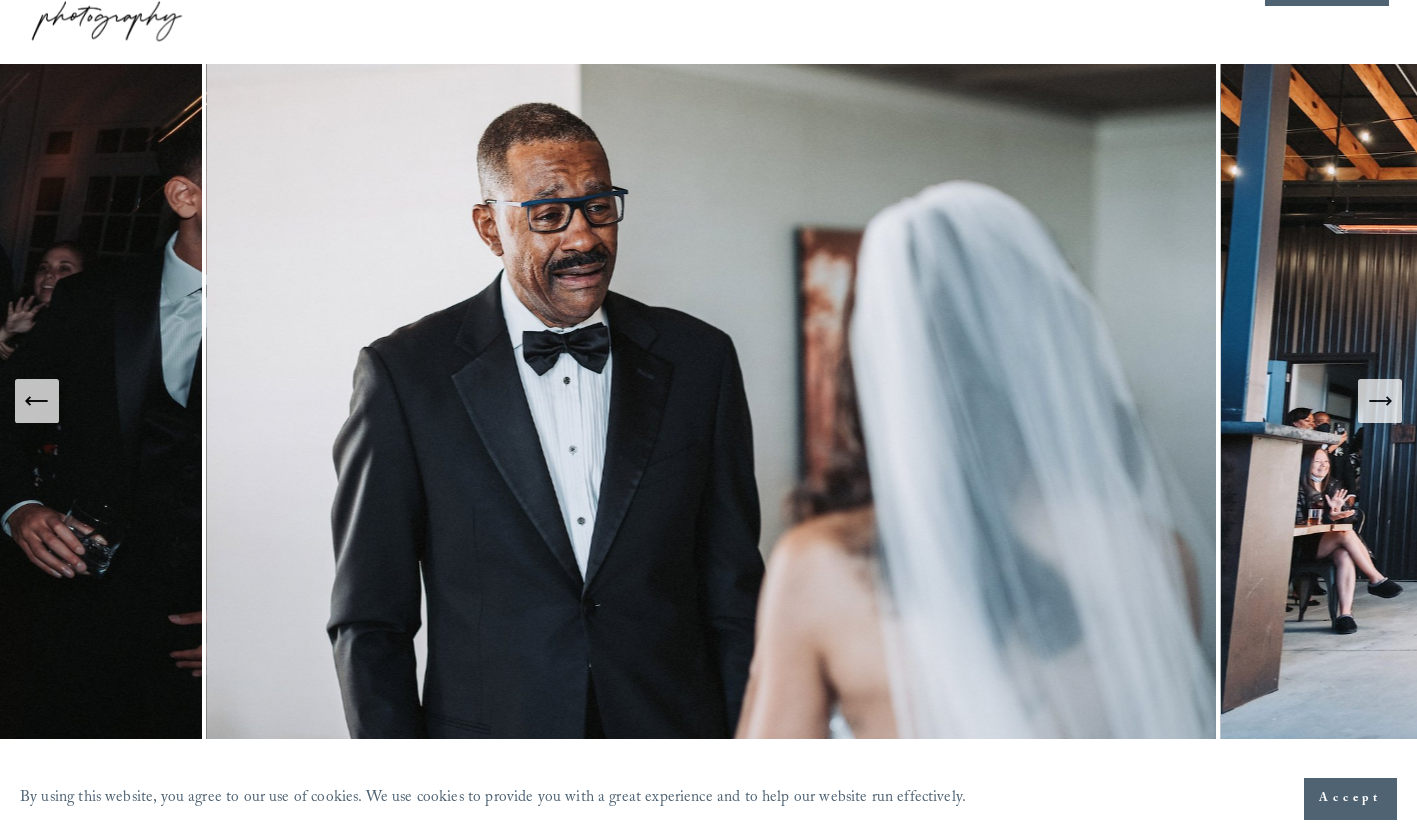 click 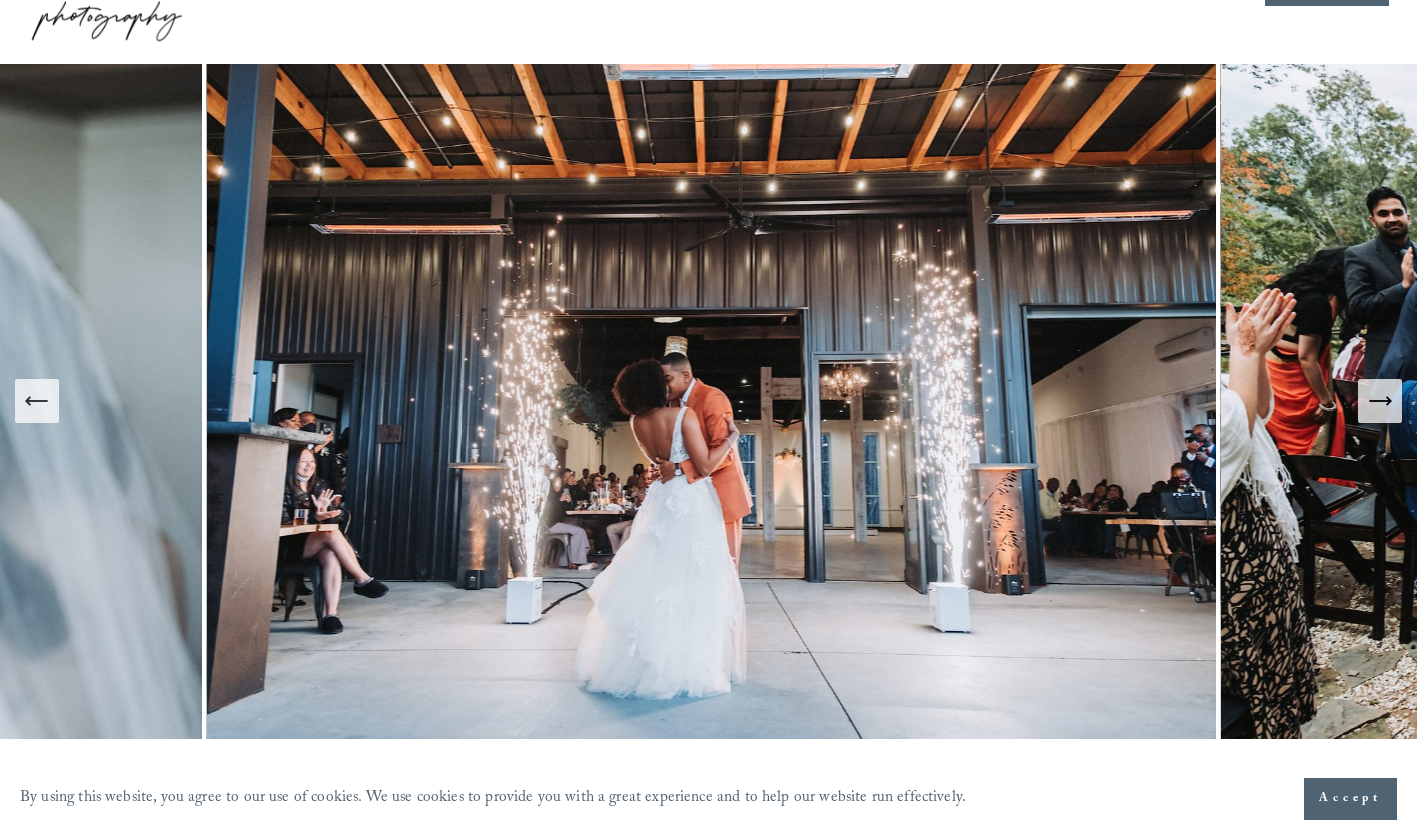 click 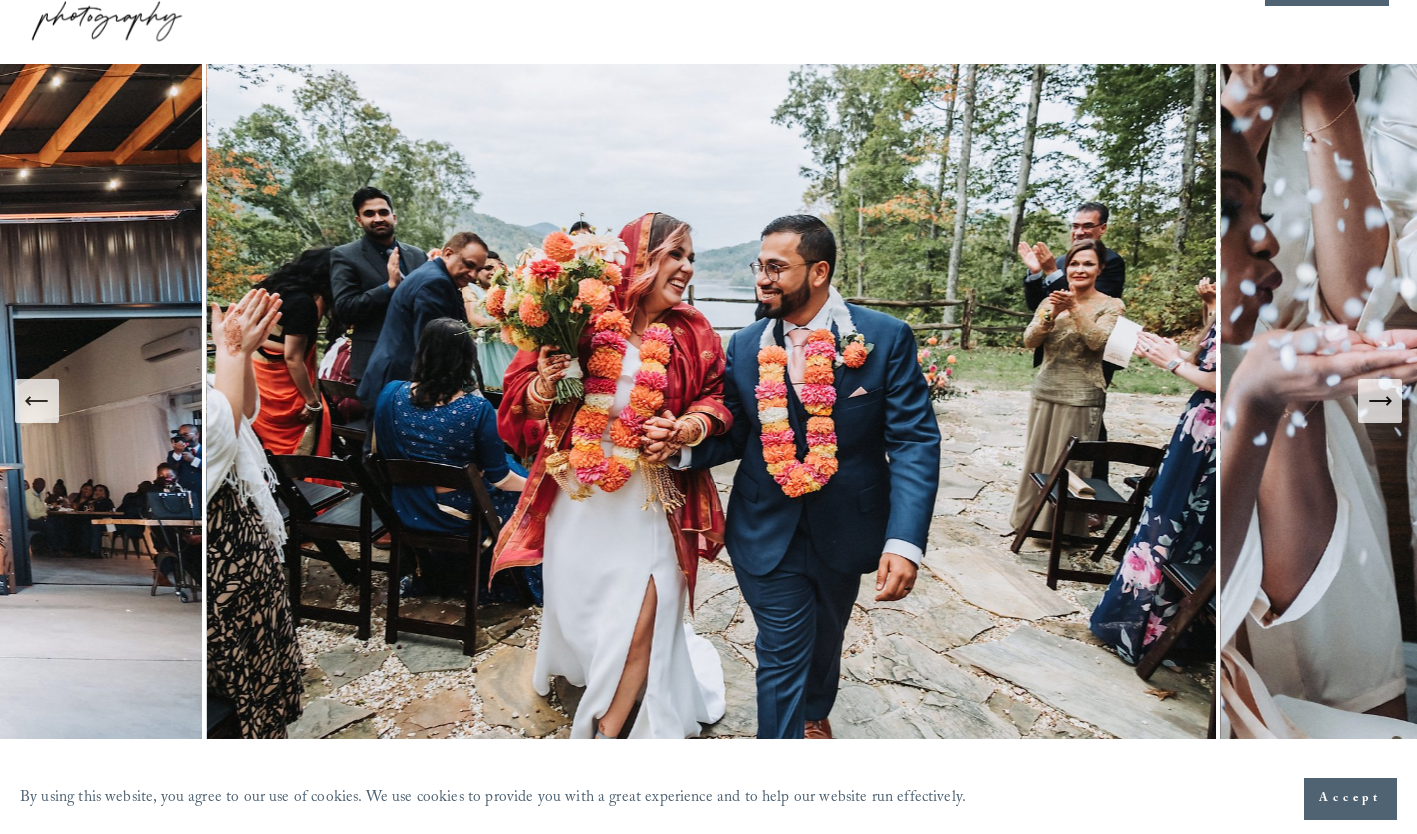 click 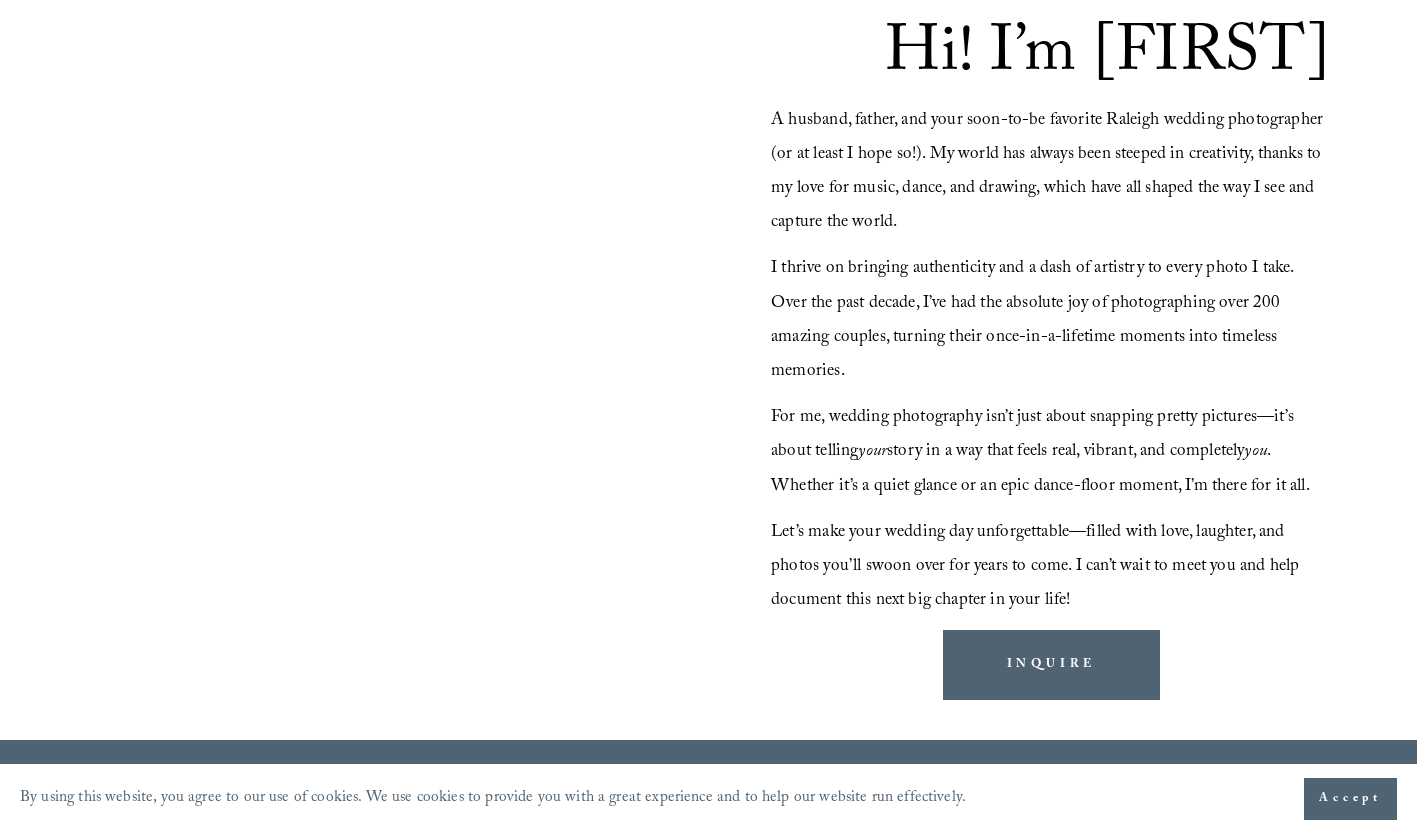 scroll, scrollTop: 1800, scrollLeft: 0, axis: vertical 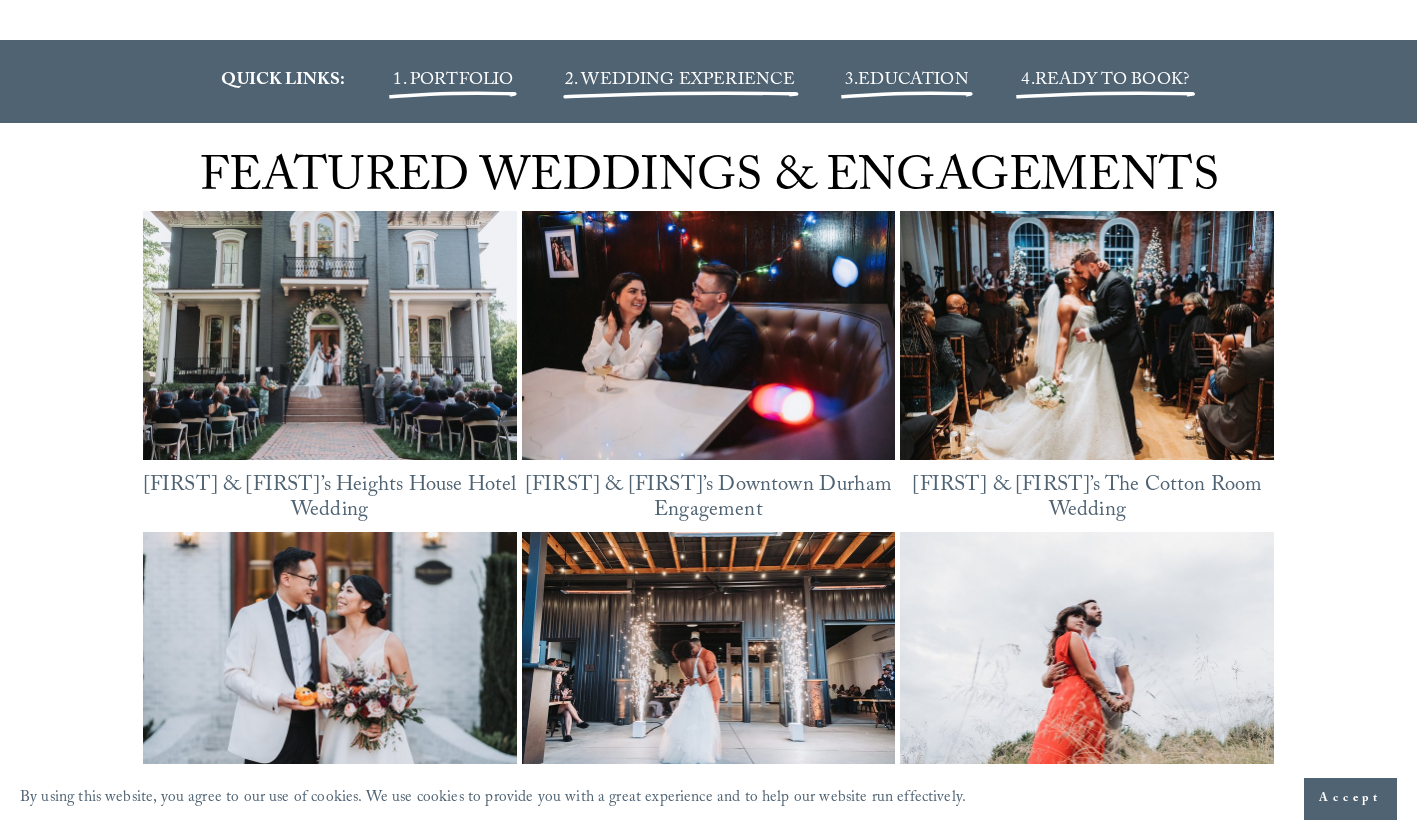 click at bounding box center (330, 335) 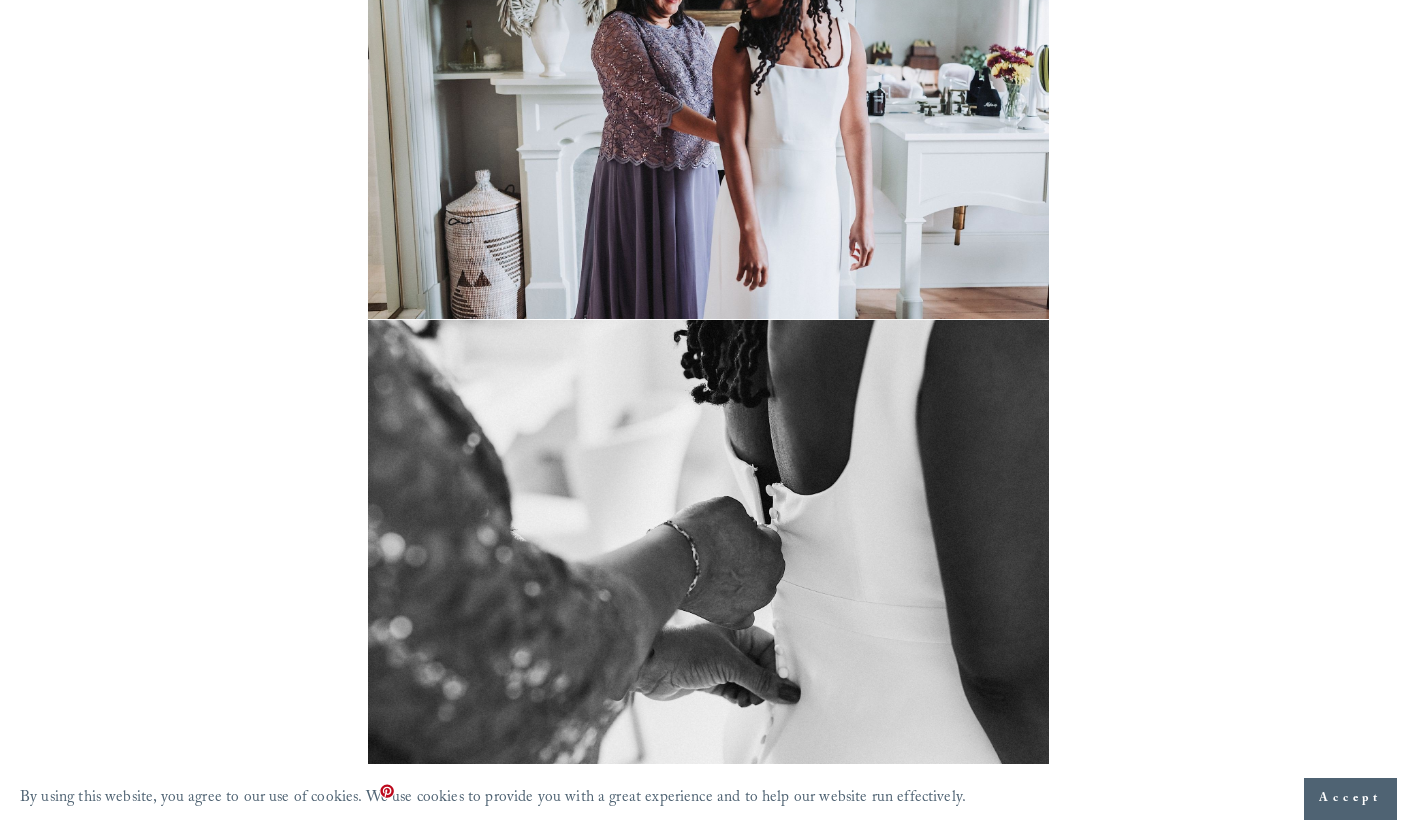 scroll, scrollTop: 0, scrollLeft: 0, axis: both 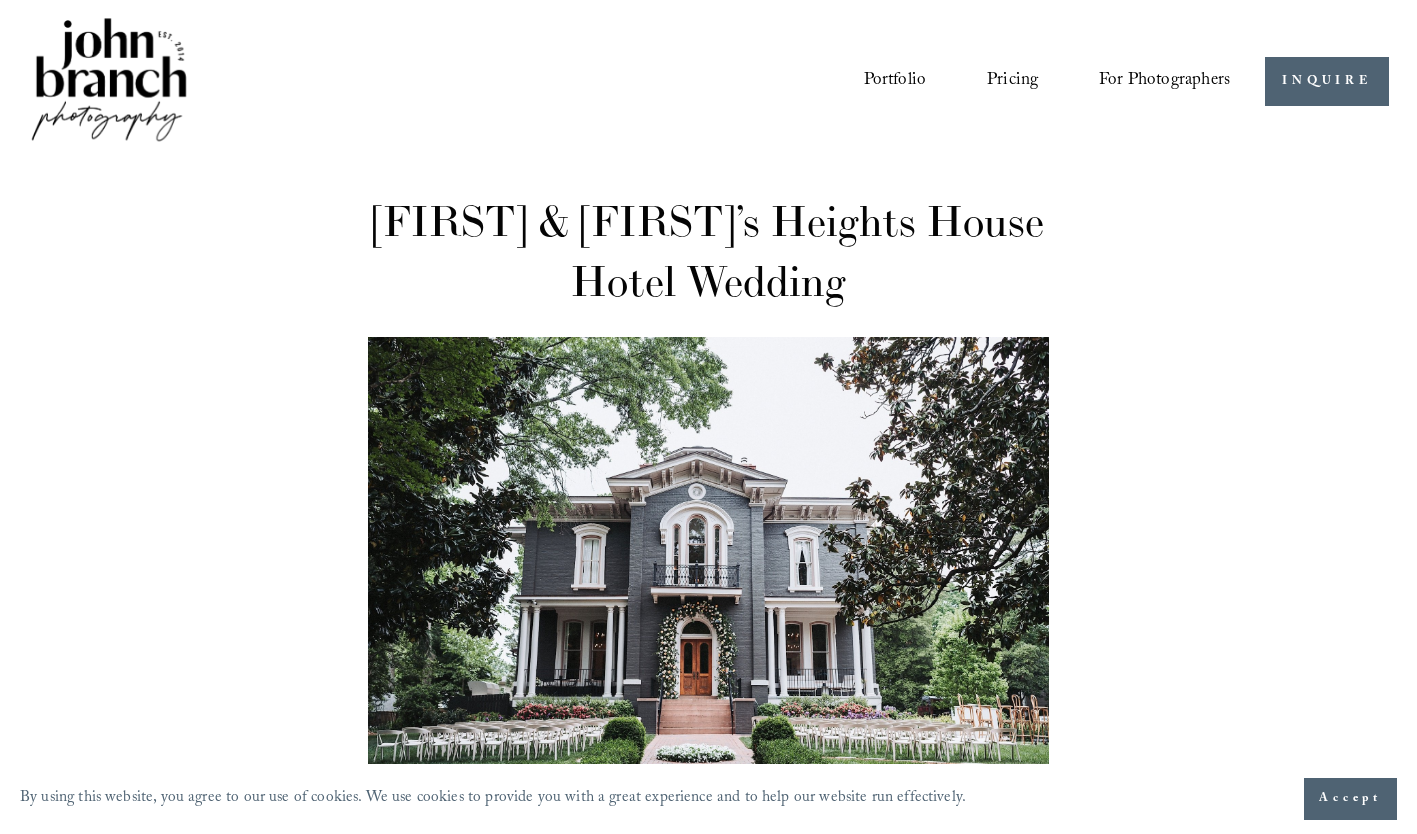 click on "Courses" at bounding box center (0, 0) 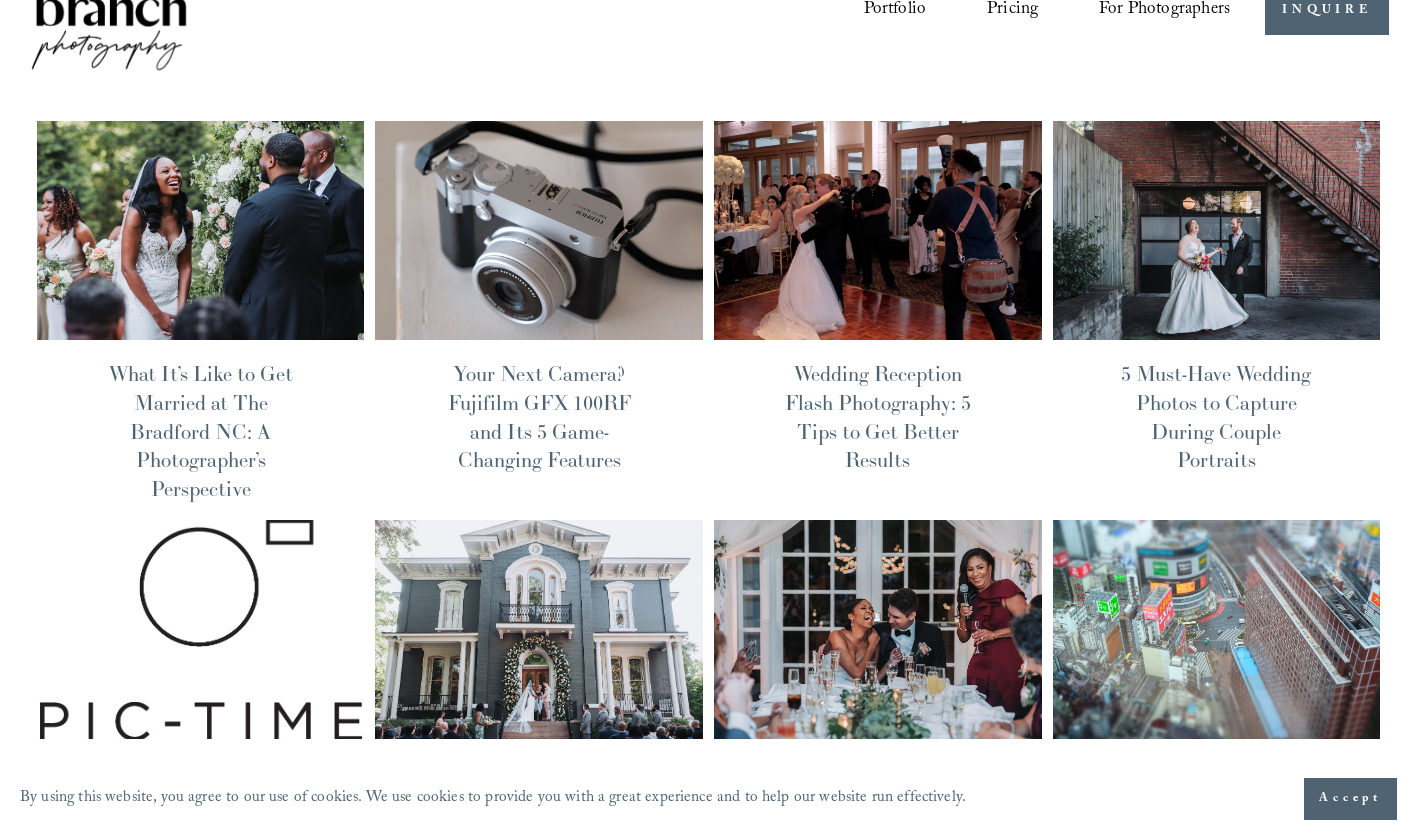 scroll, scrollTop: 0, scrollLeft: 0, axis: both 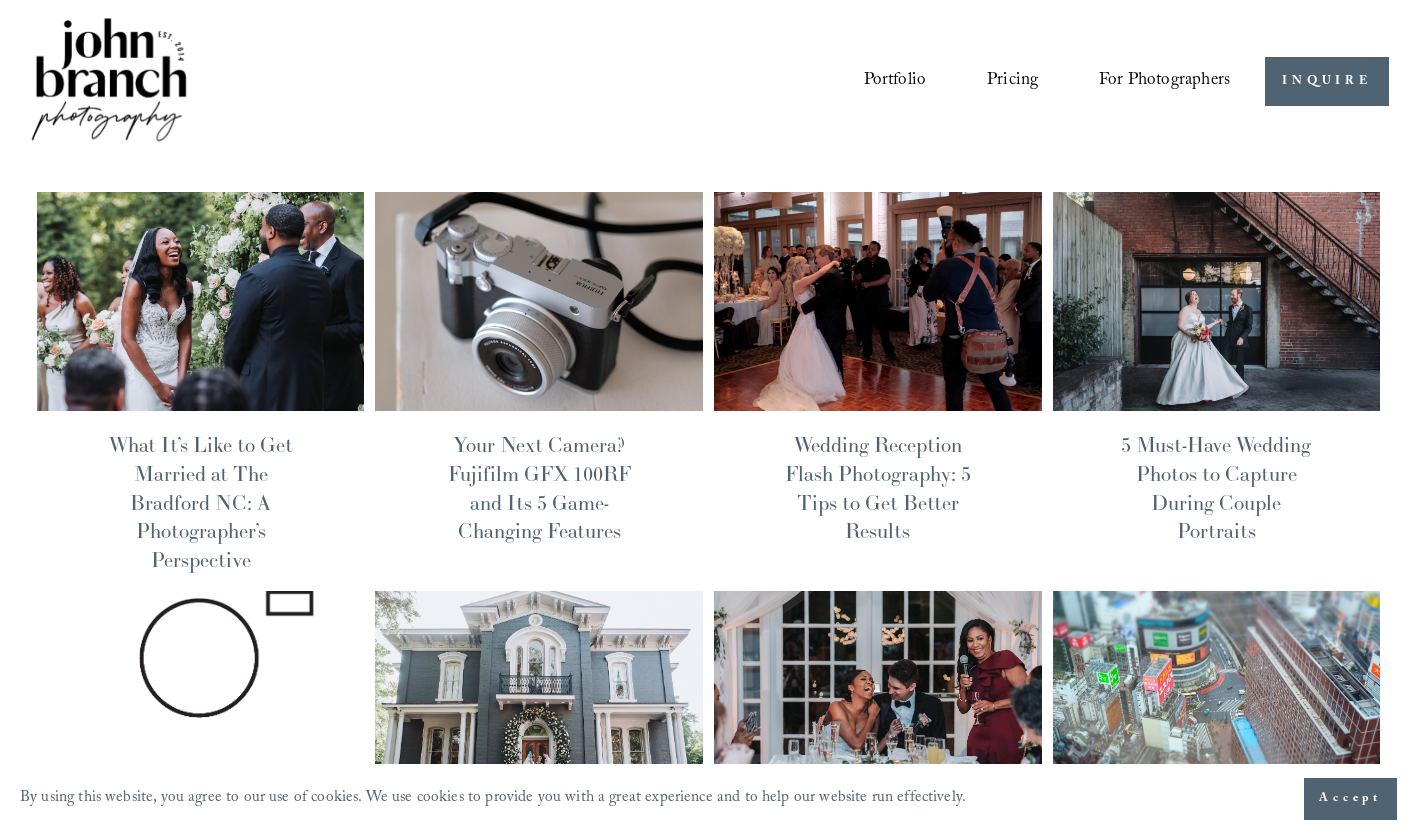 click at bounding box center (1216, 302) 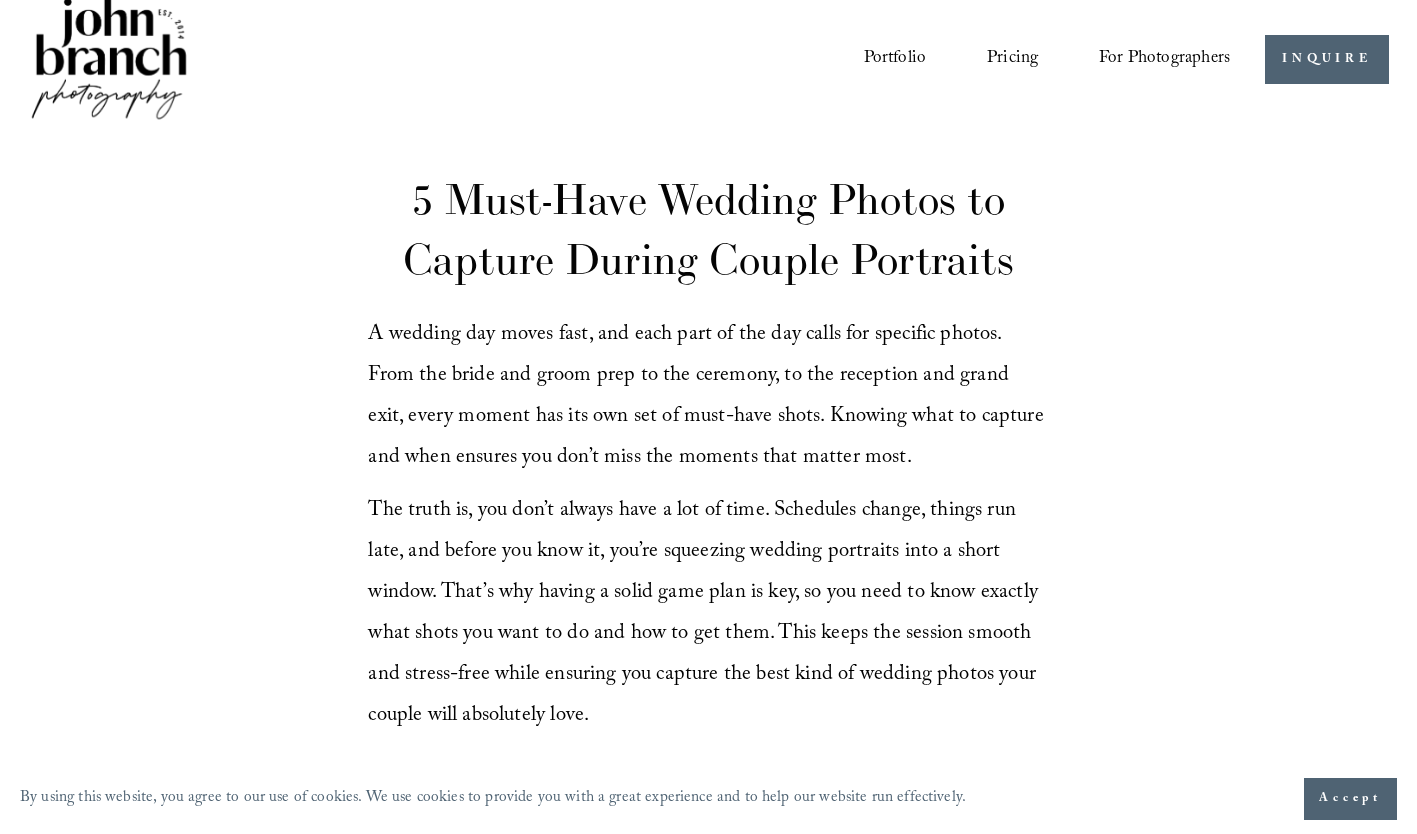 scroll, scrollTop: 0, scrollLeft: 0, axis: both 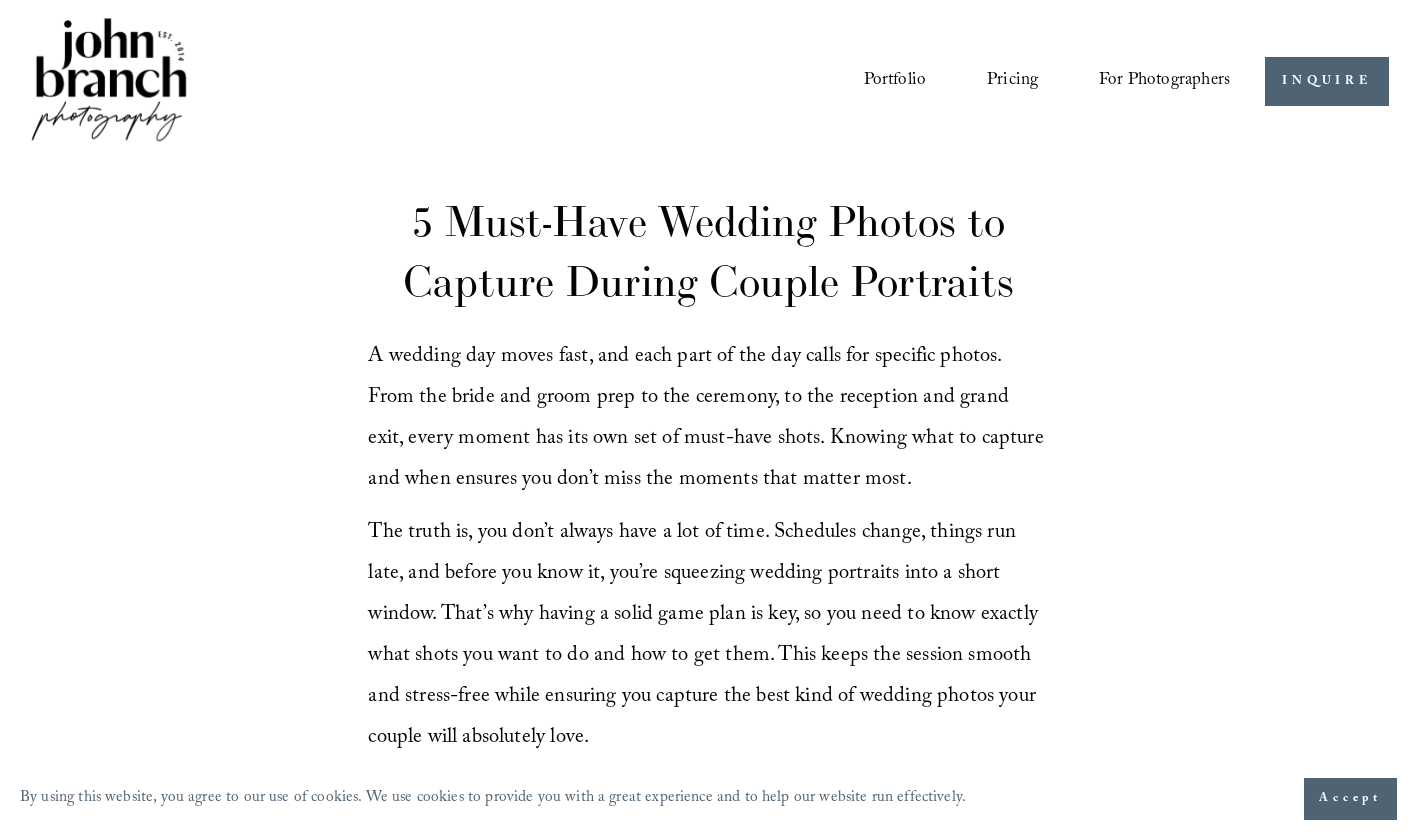 click at bounding box center [109, 81] 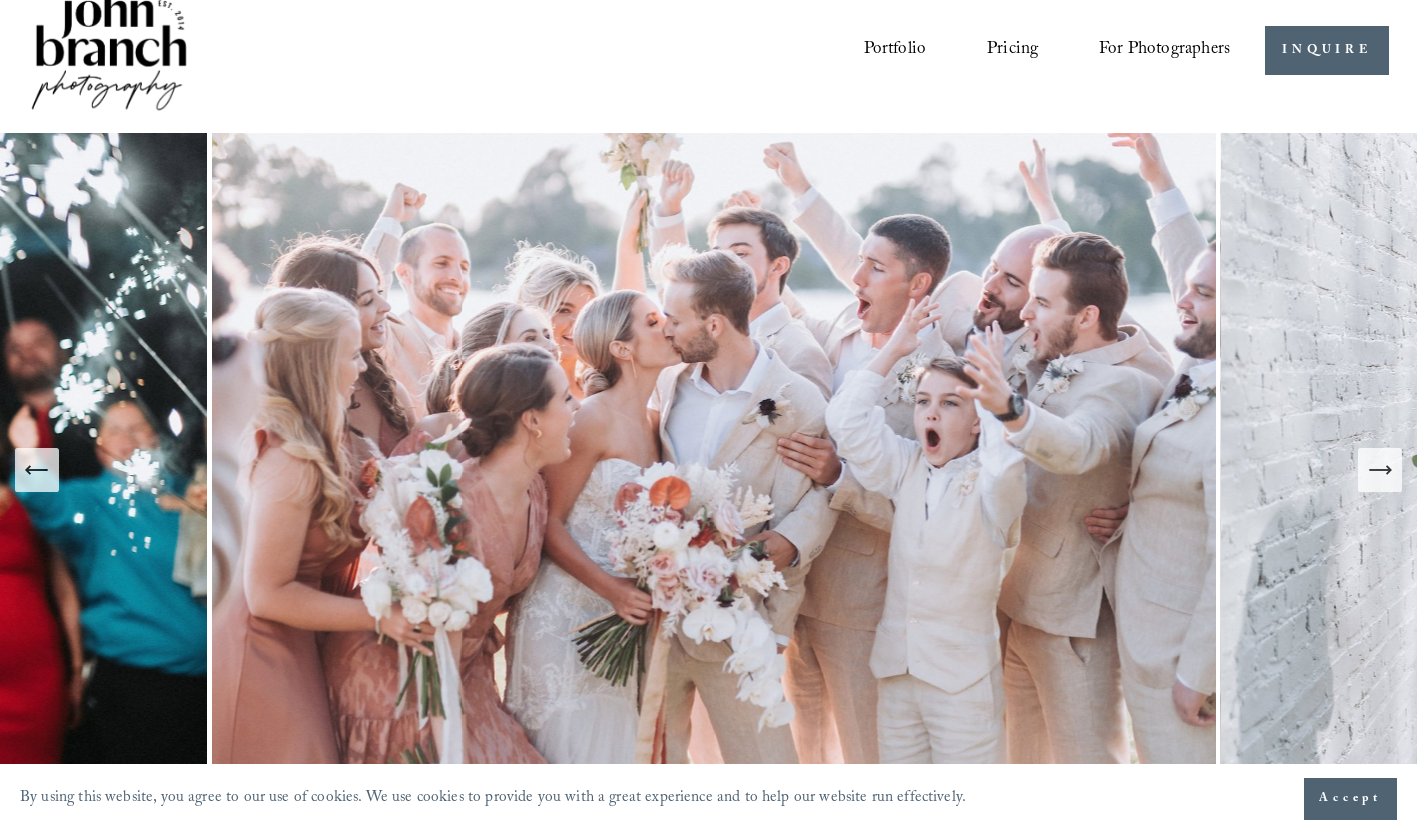 scroll, scrollTop: 0, scrollLeft: 0, axis: both 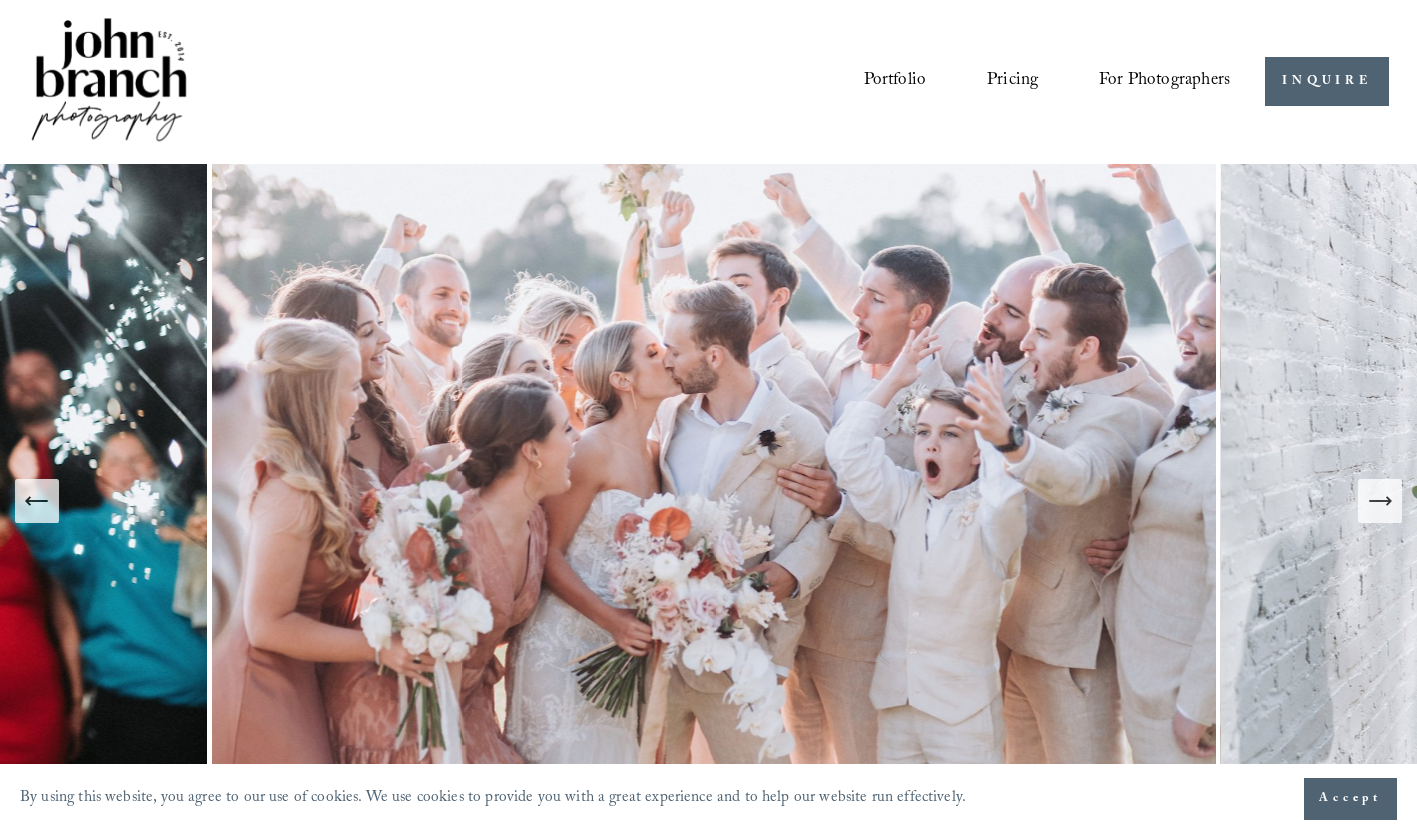 click on "Portfolio" at bounding box center [895, 82] 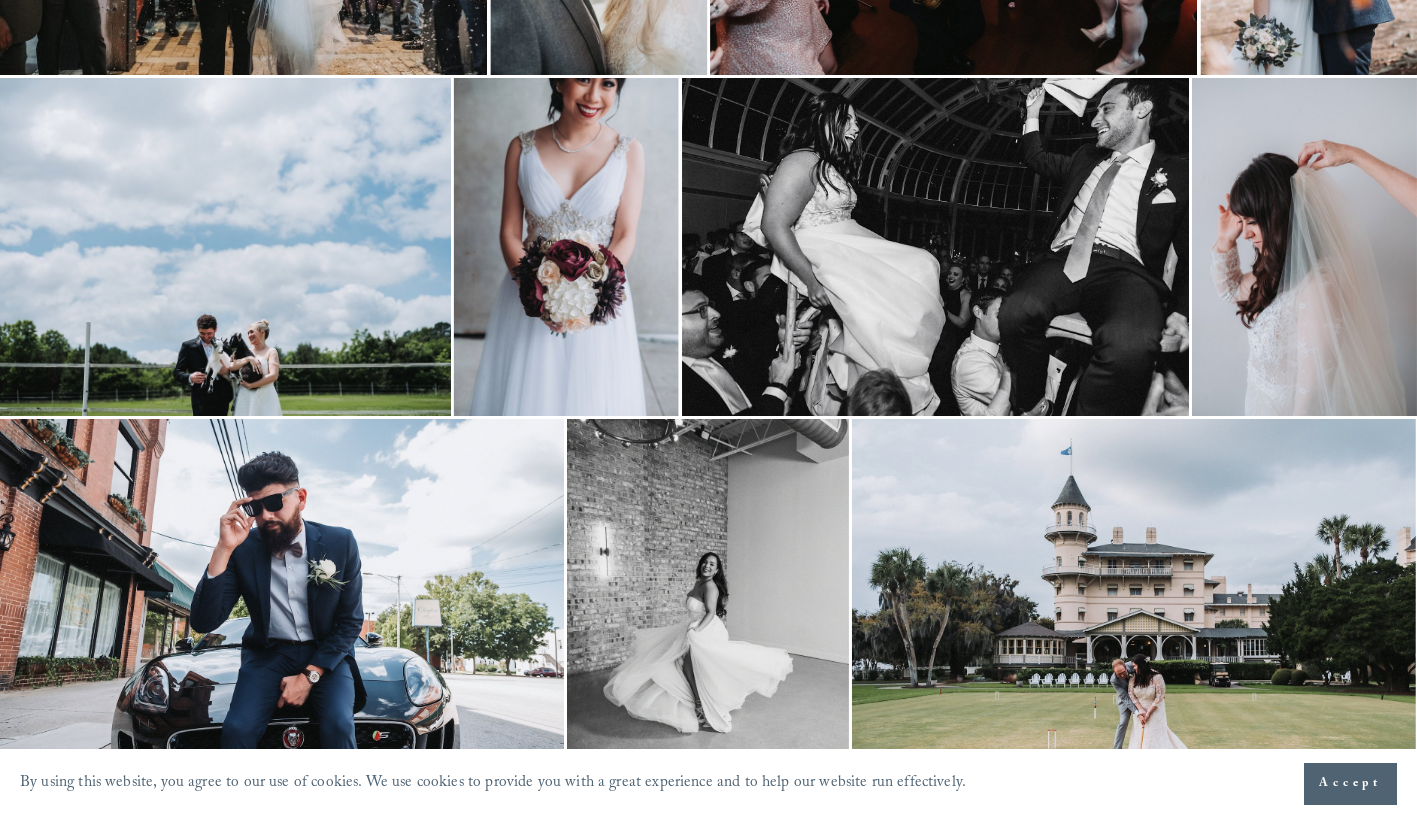 scroll, scrollTop: 1674, scrollLeft: 0, axis: vertical 